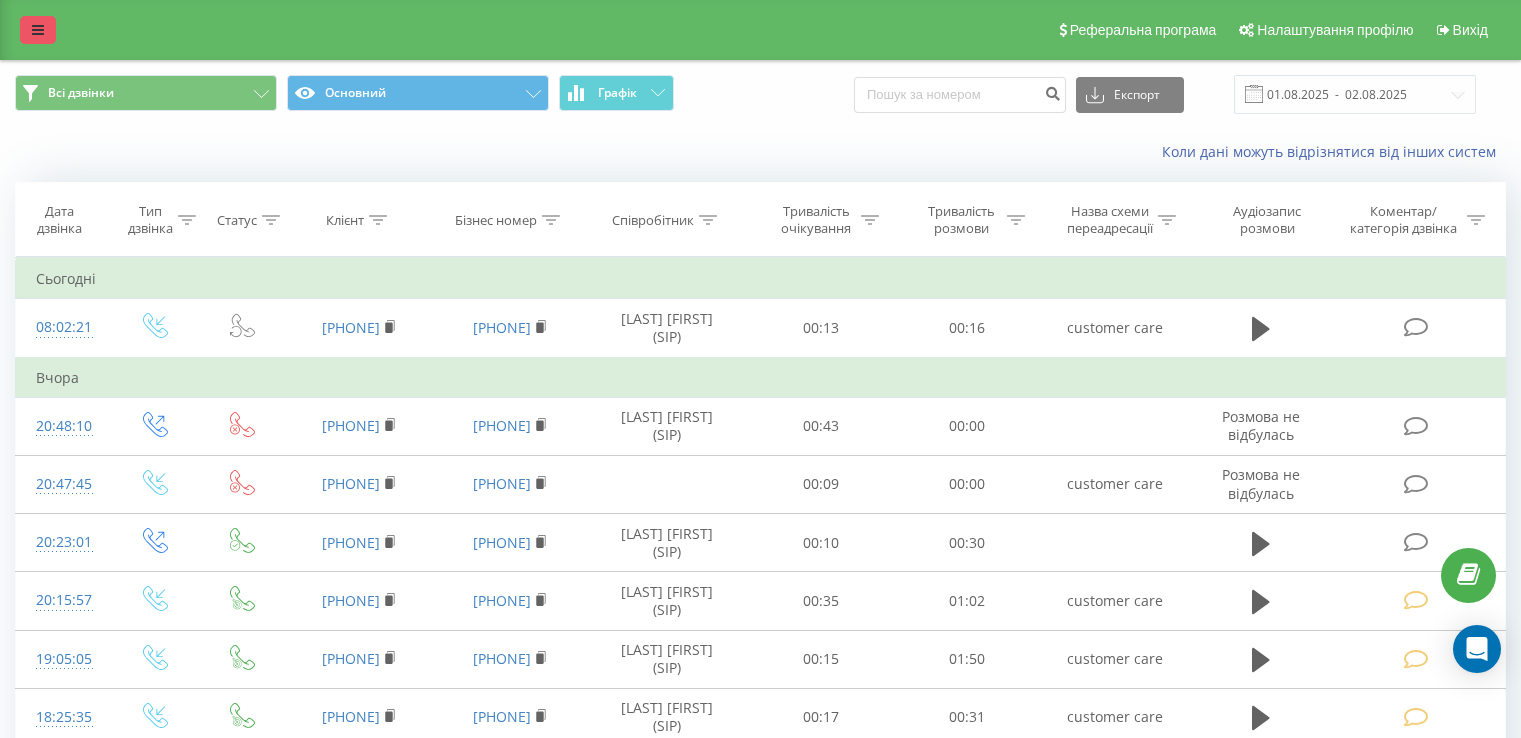 scroll, scrollTop: 0, scrollLeft: 0, axis: both 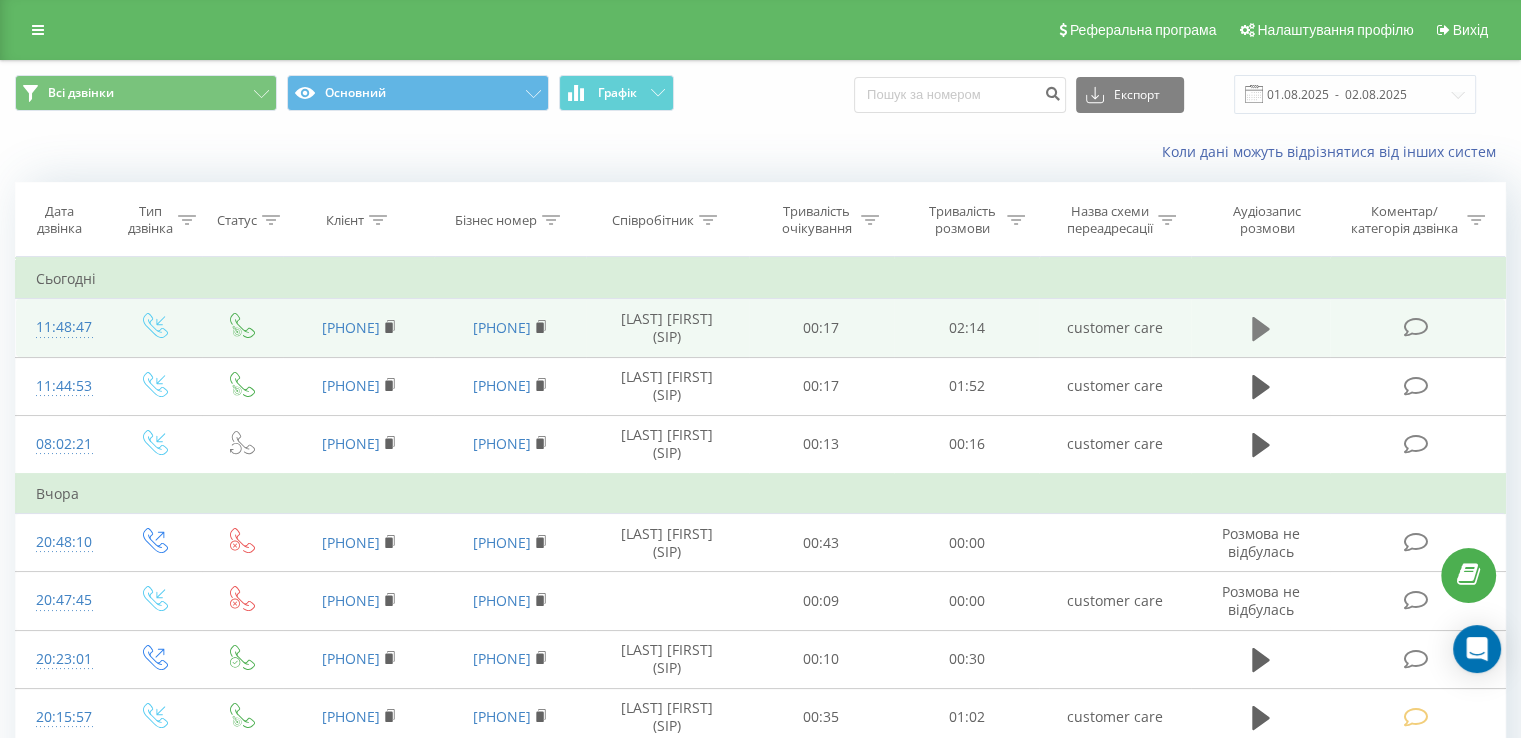 click 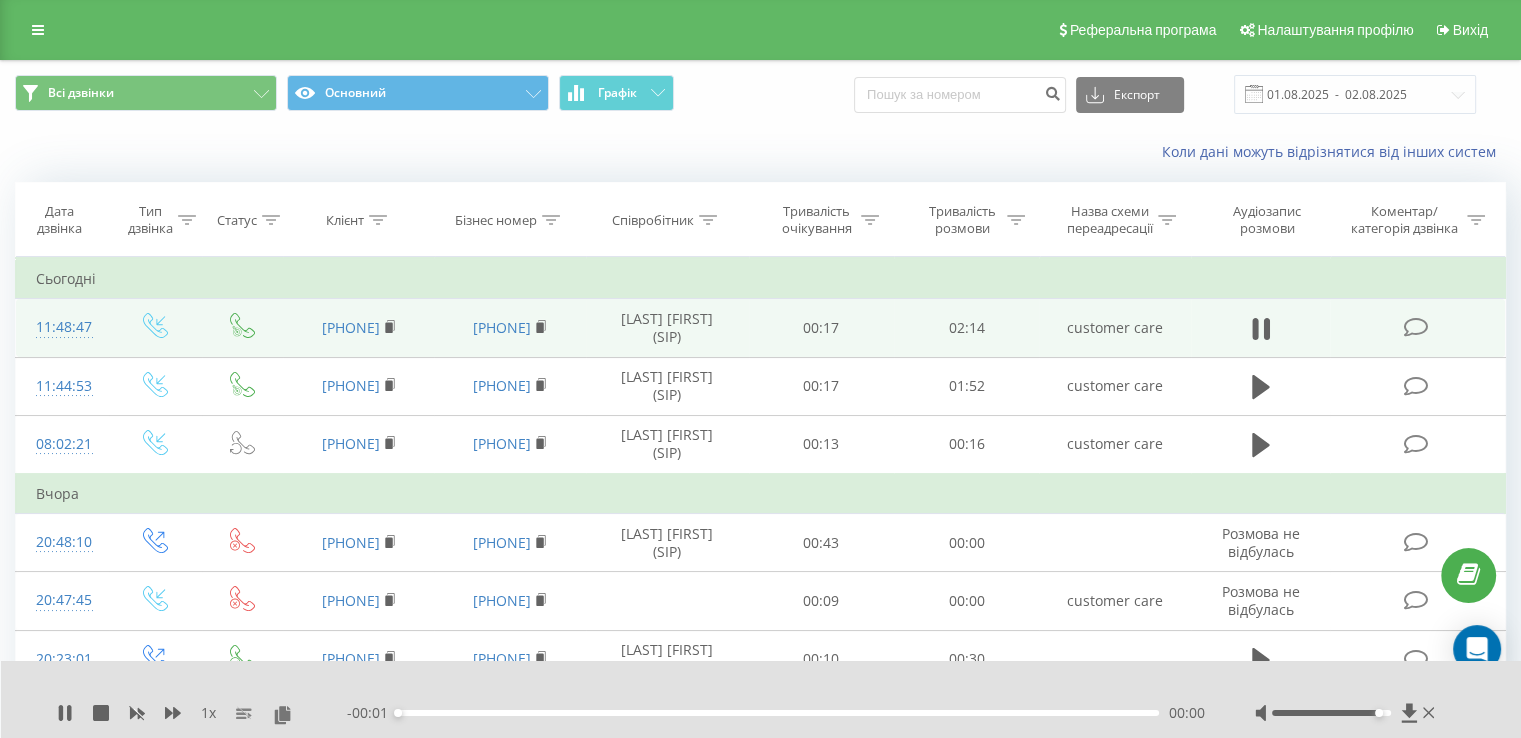 click on "00:00" at bounding box center [778, 713] 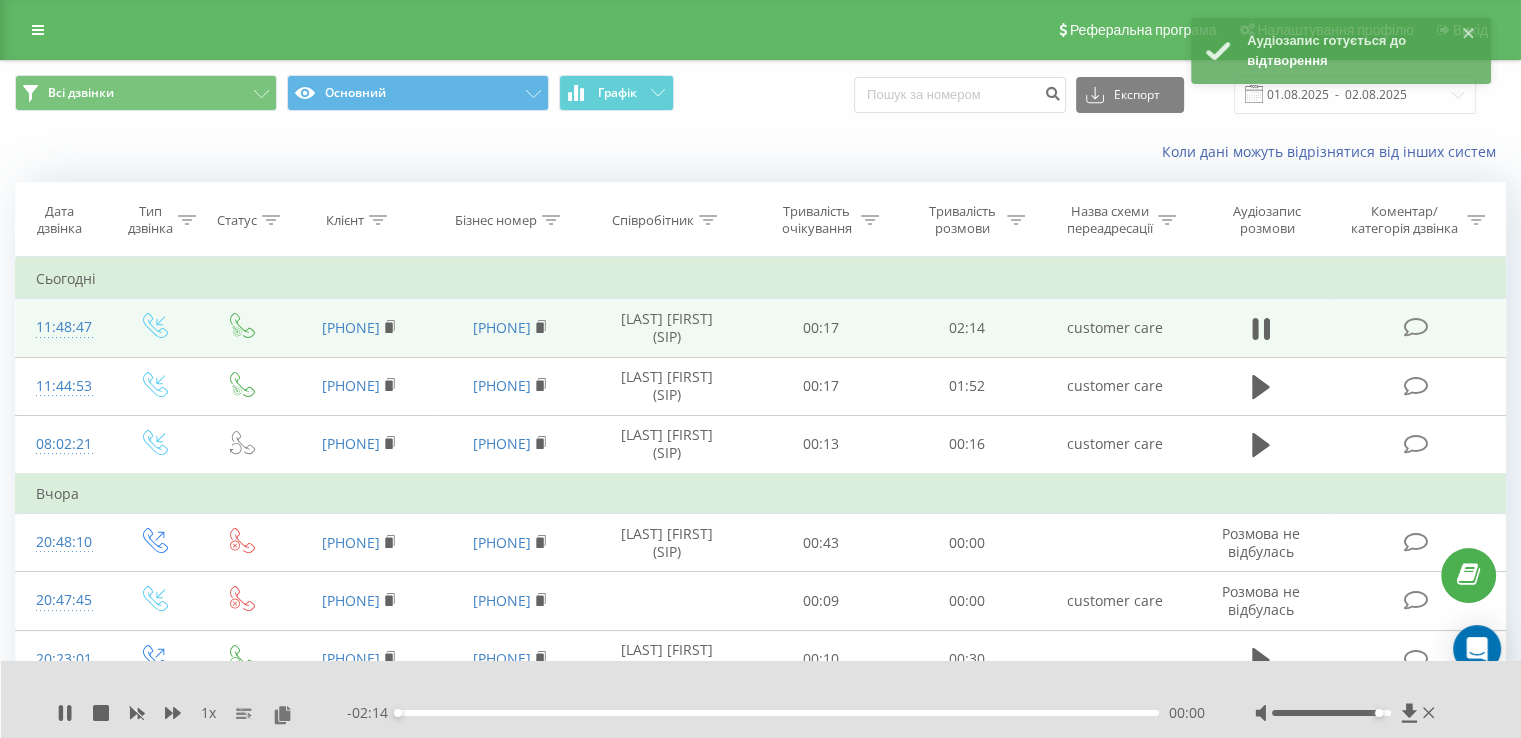 click on "00:00" at bounding box center [778, 713] 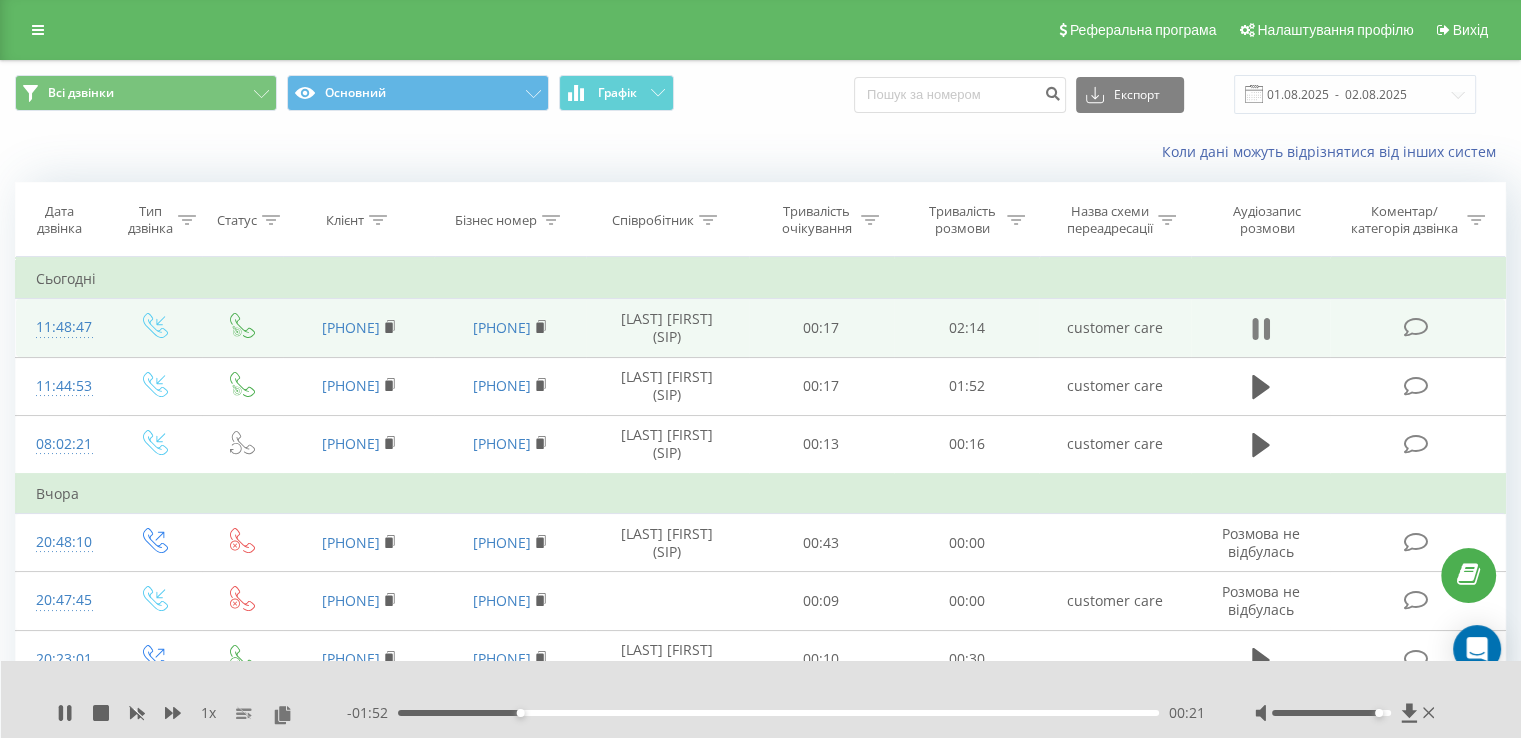 click 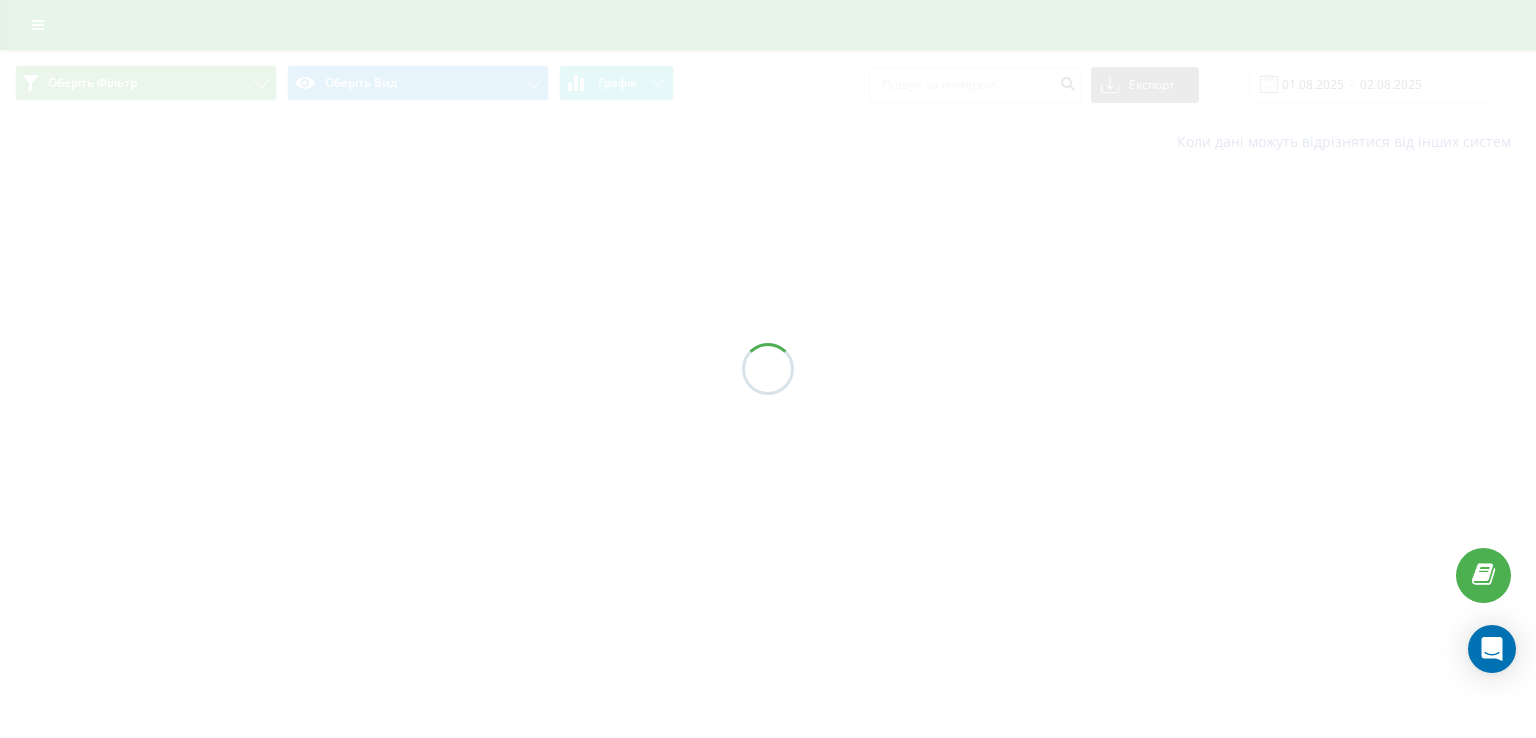 scroll, scrollTop: 0, scrollLeft: 0, axis: both 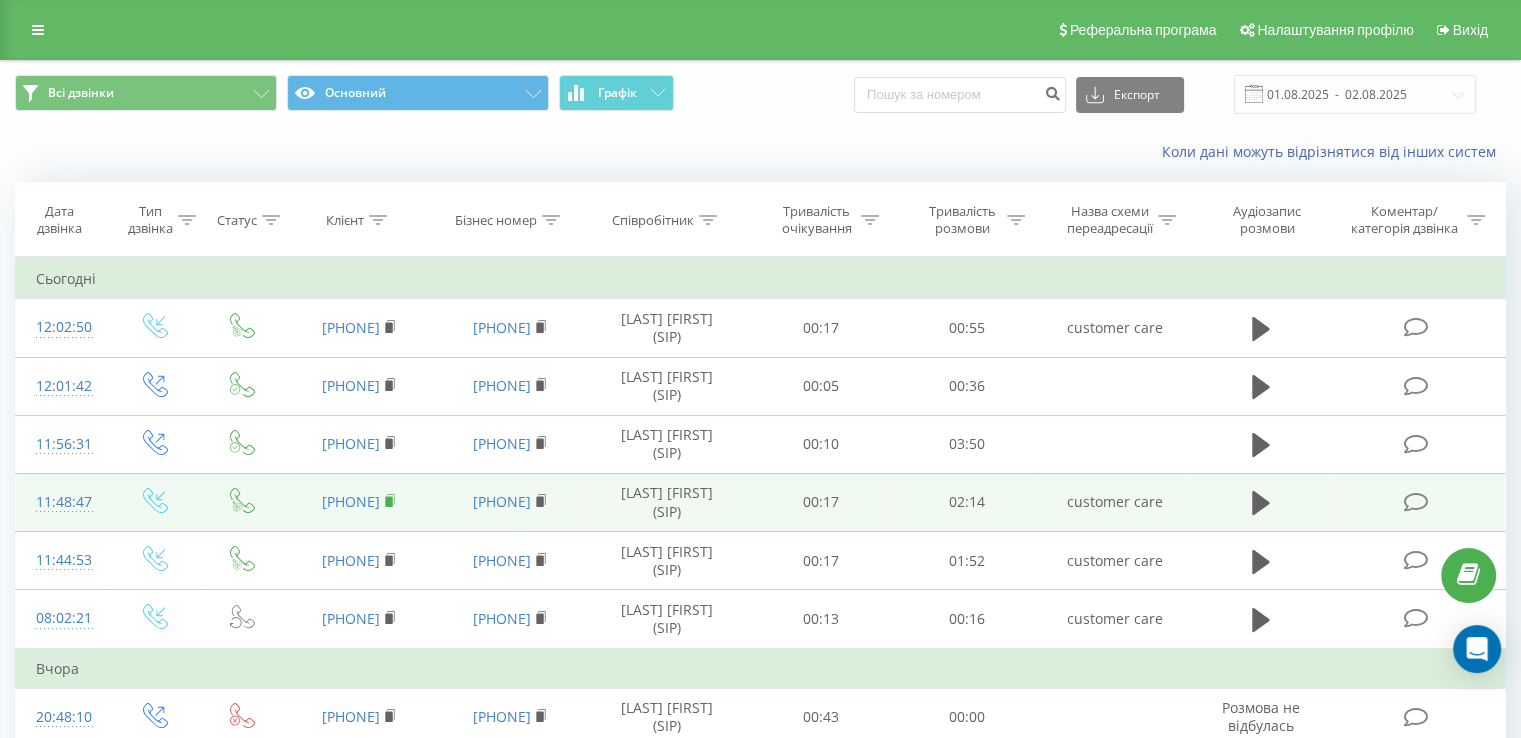 click 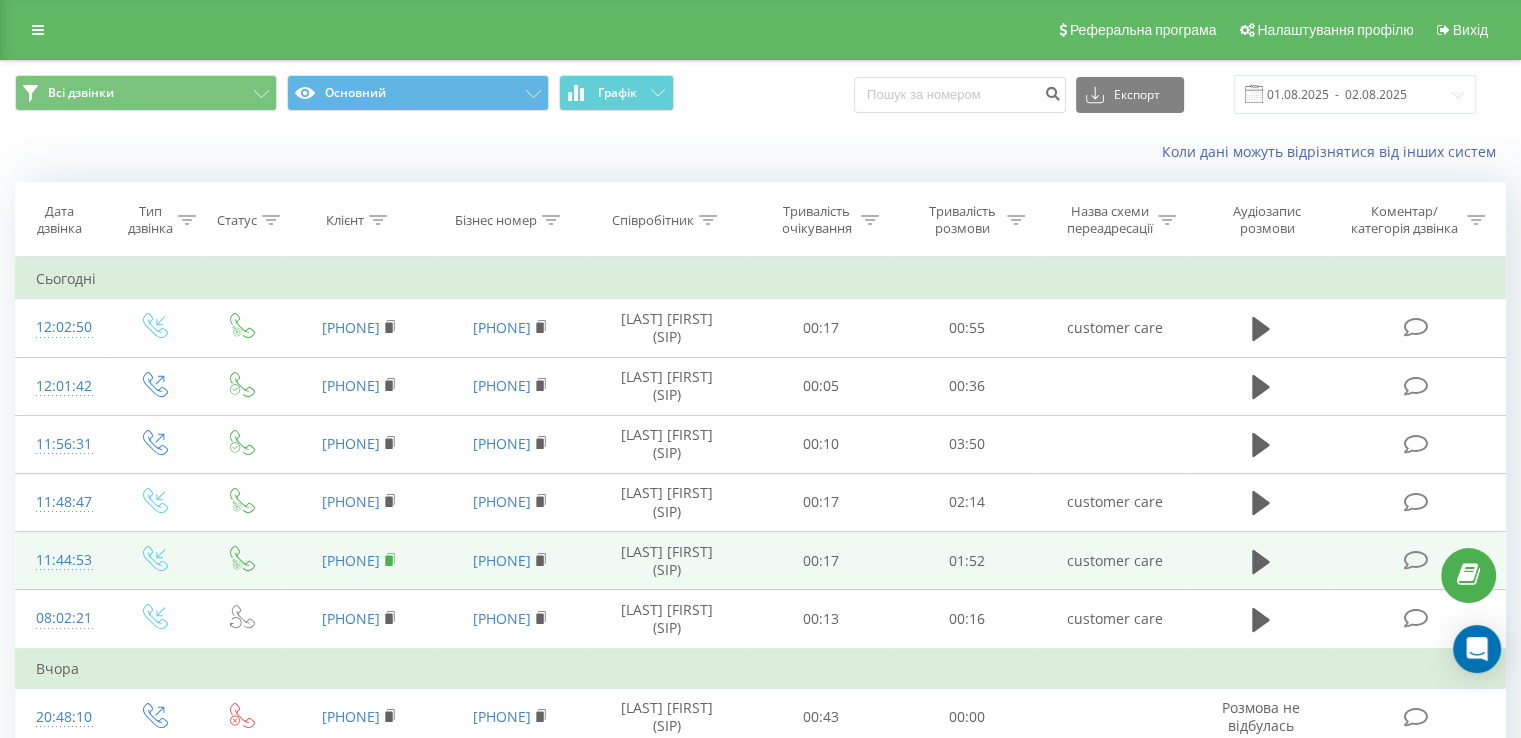 click 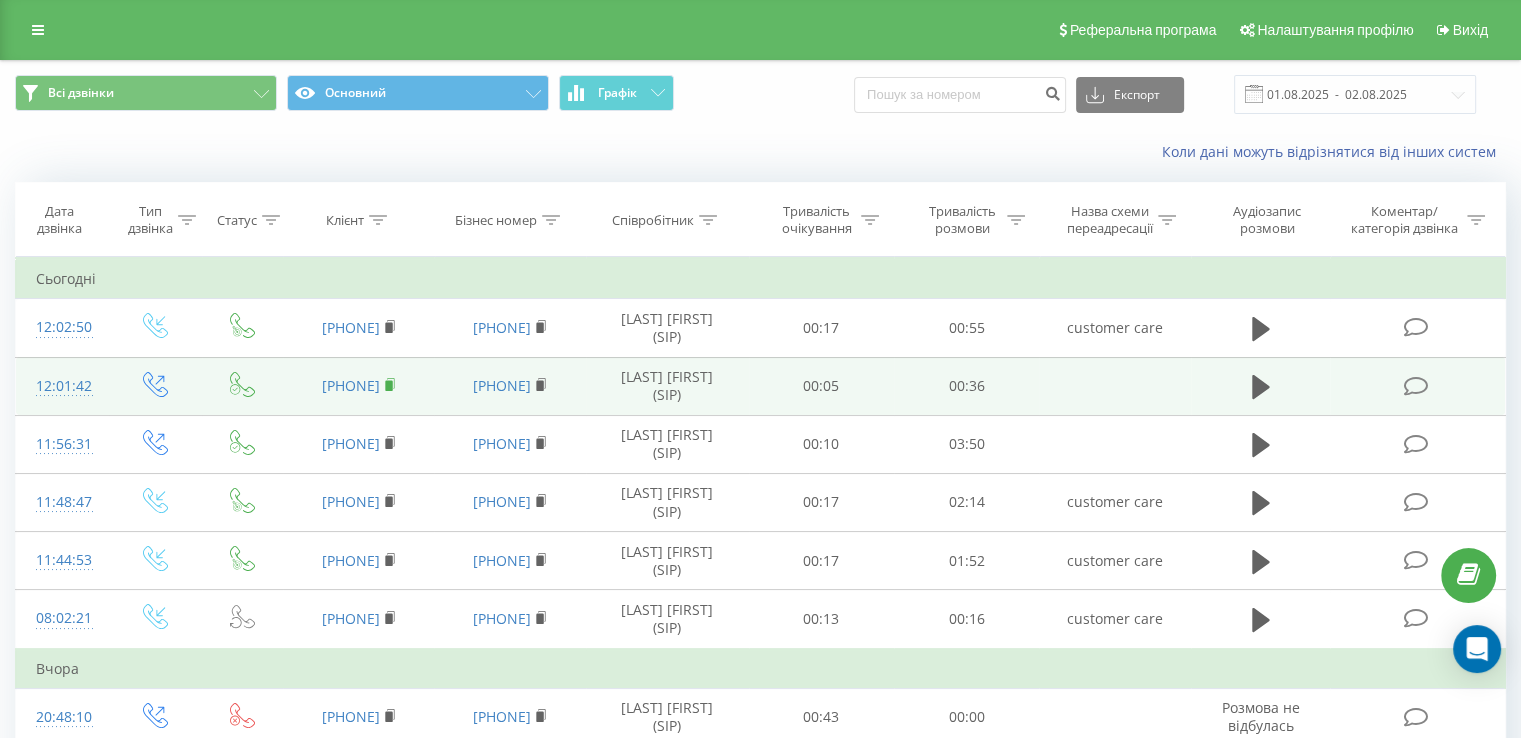 click 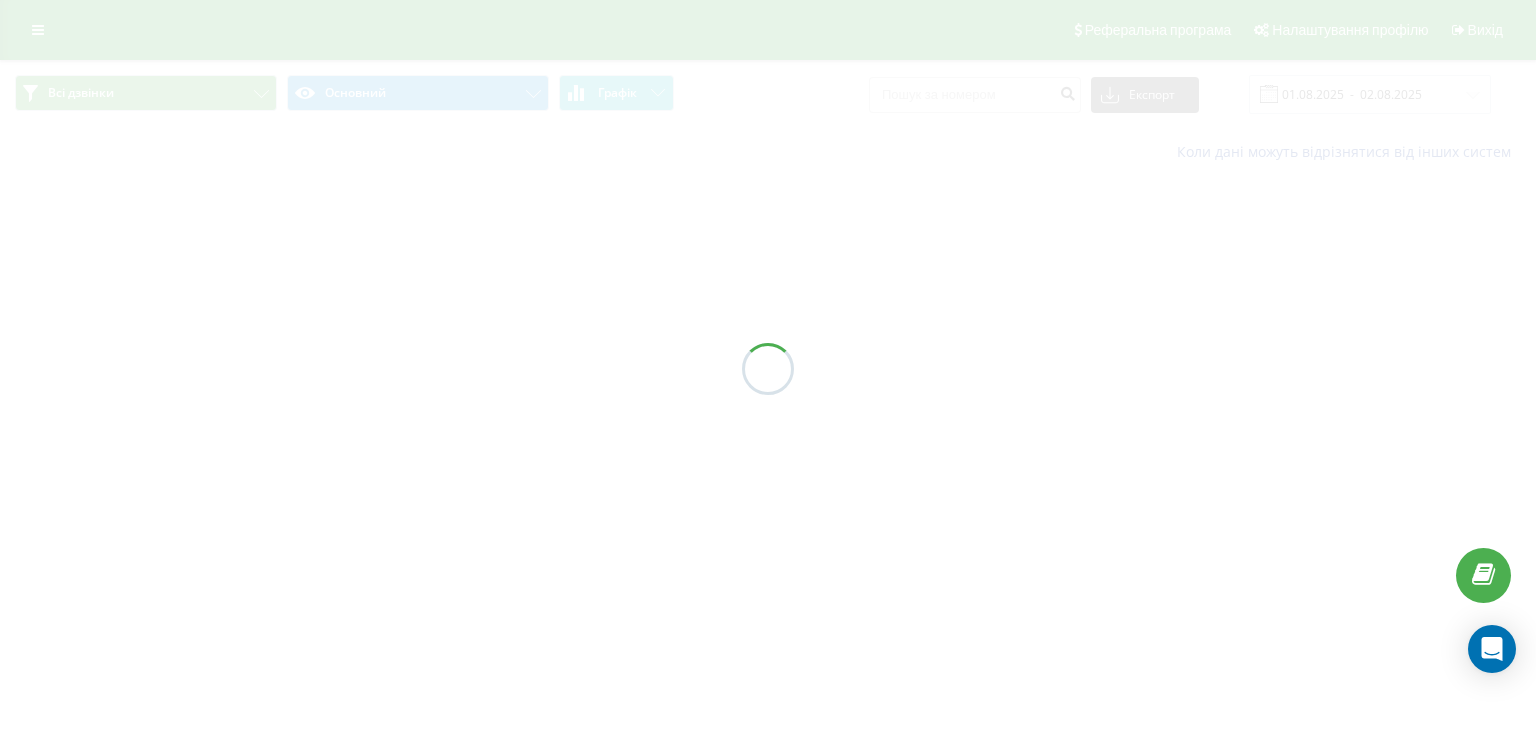scroll, scrollTop: 0, scrollLeft: 0, axis: both 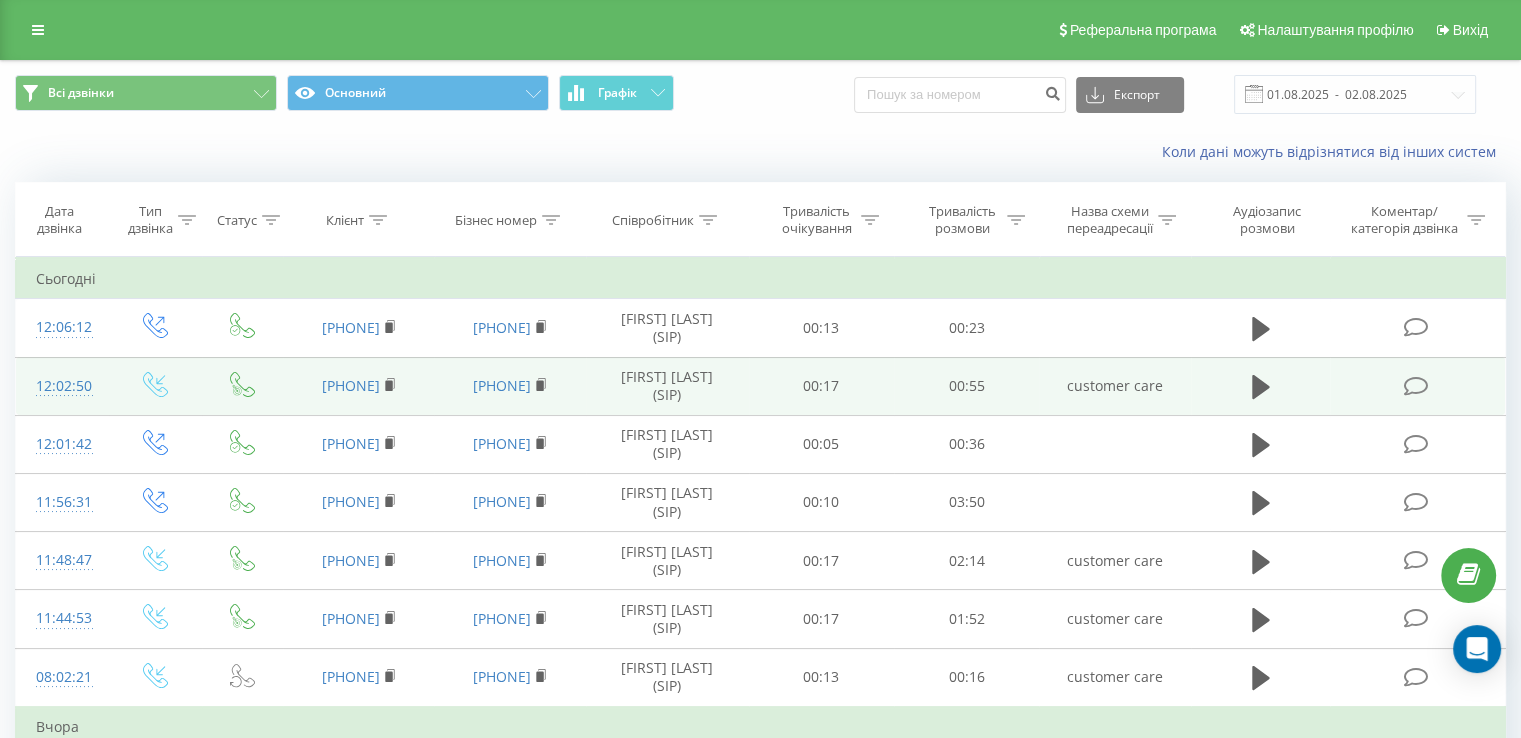 click at bounding box center [1415, 386] 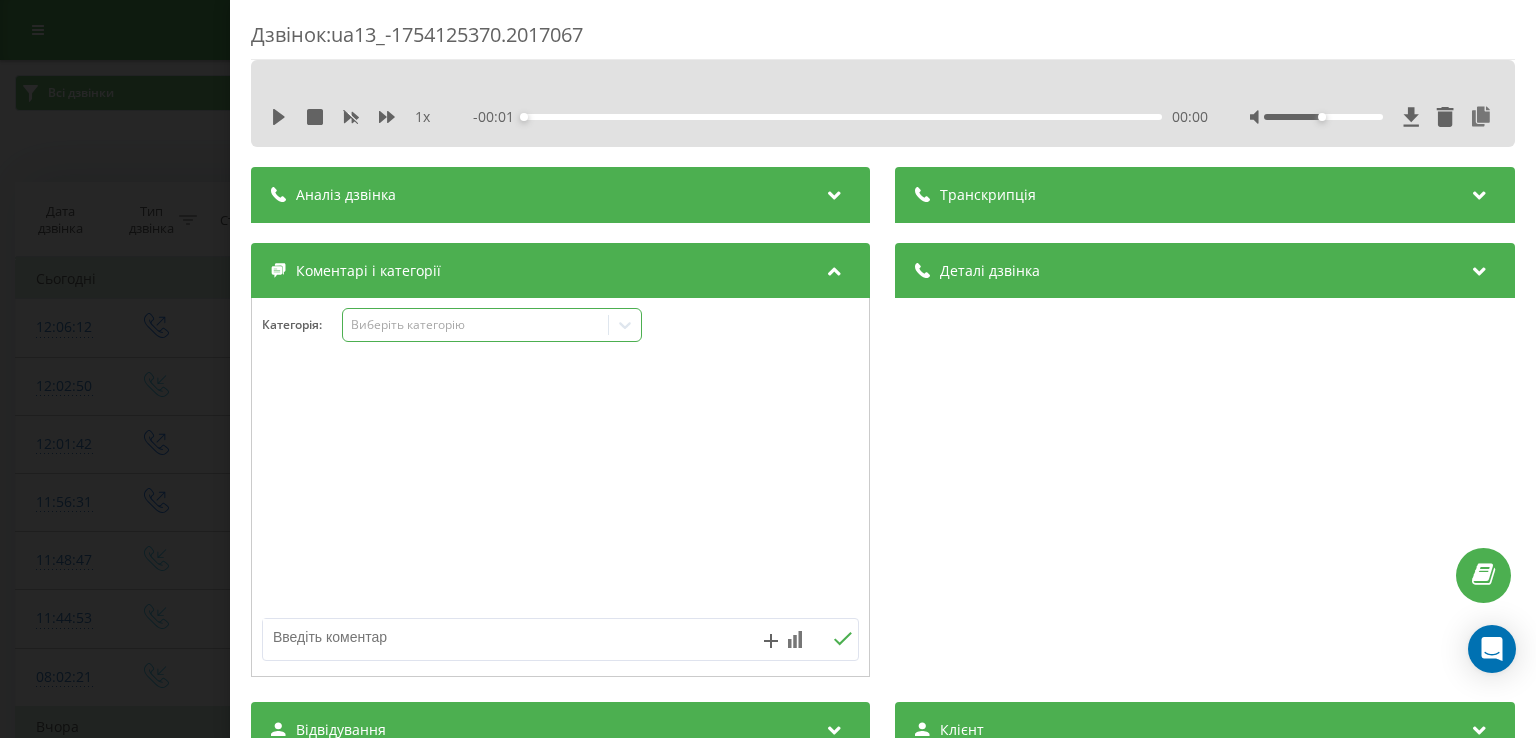 click on "Виберіть категорію" at bounding box center [492, 325] 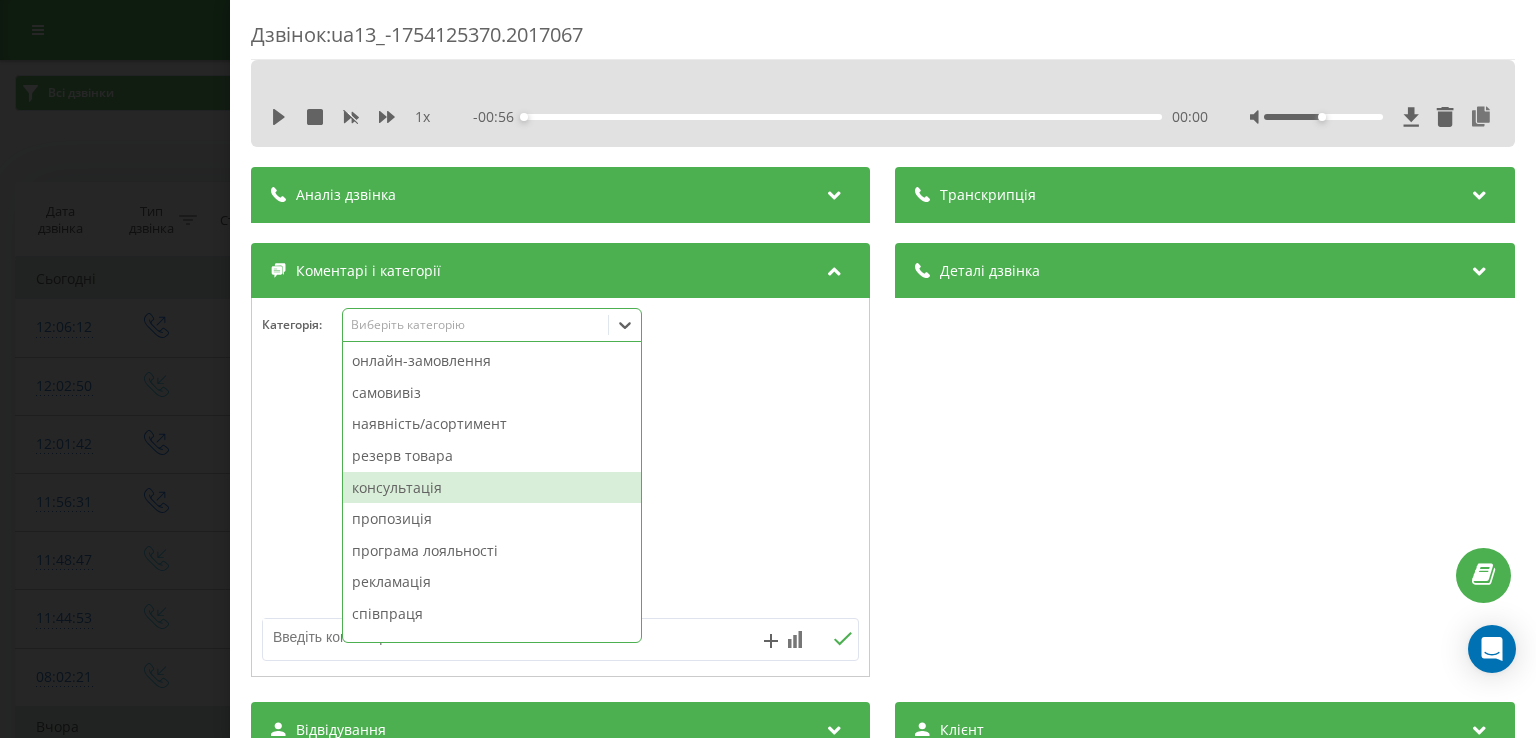 click on "консультація" at bounding box center (492, 488) 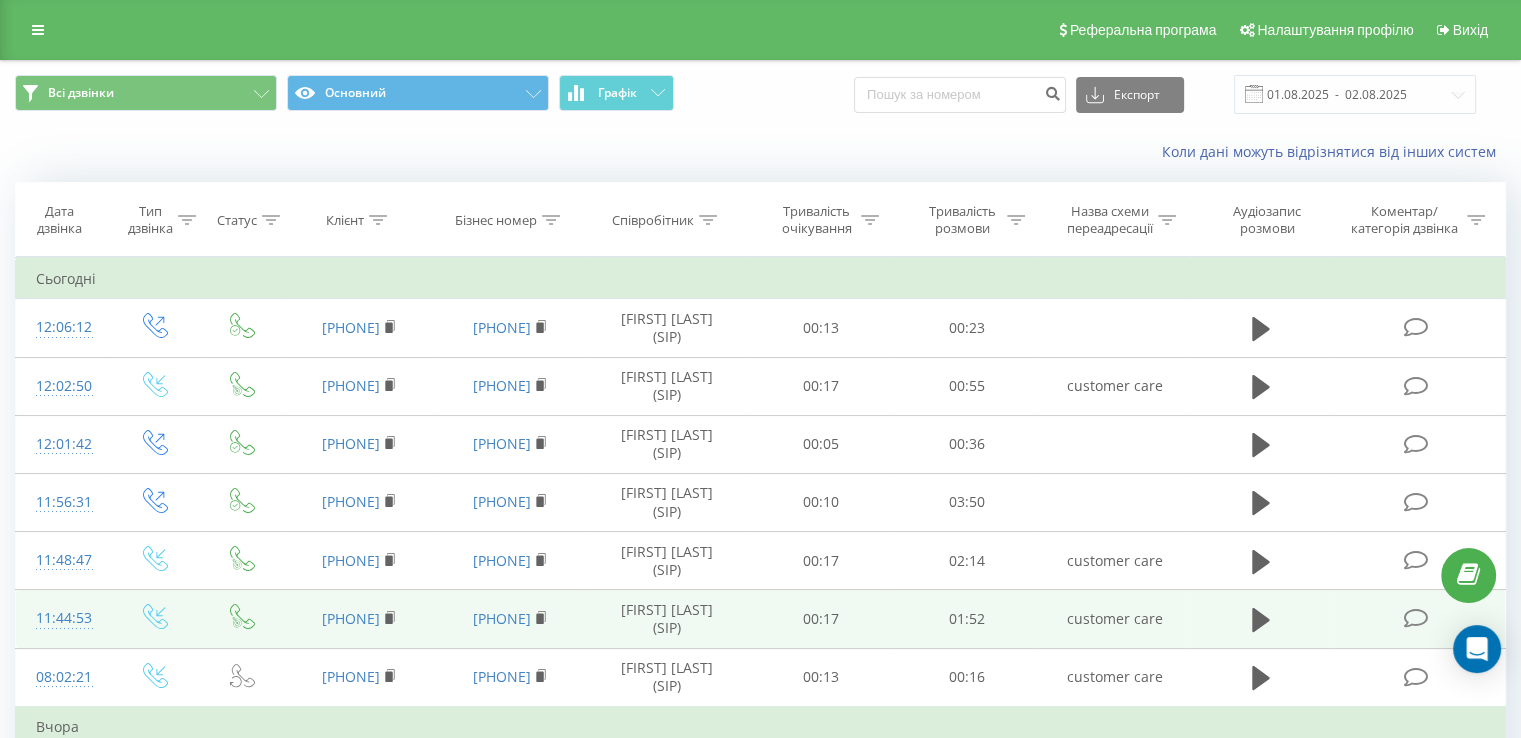click at bounding box center [1415, 618] 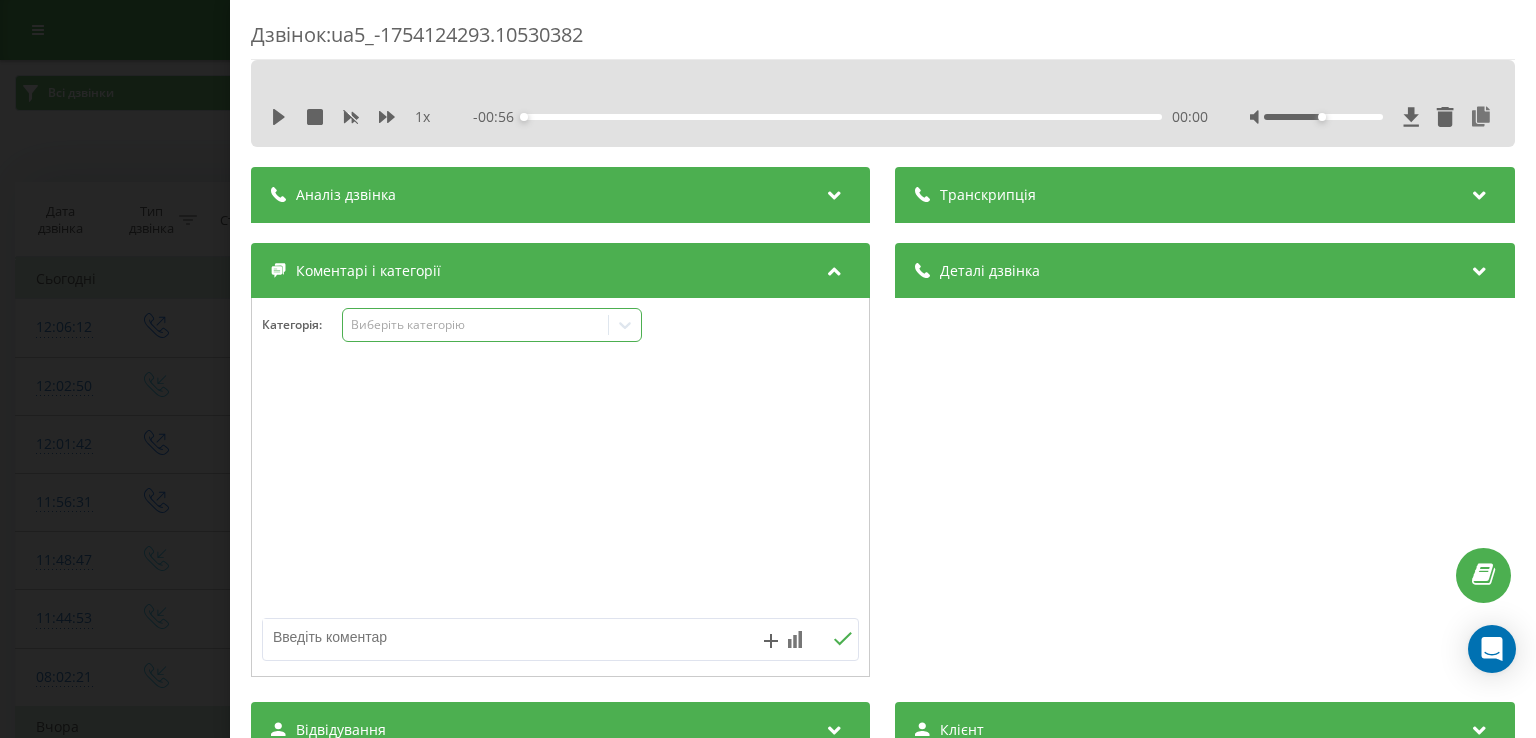 click on "Виберіть категорію" at bounding box center (476, 325) 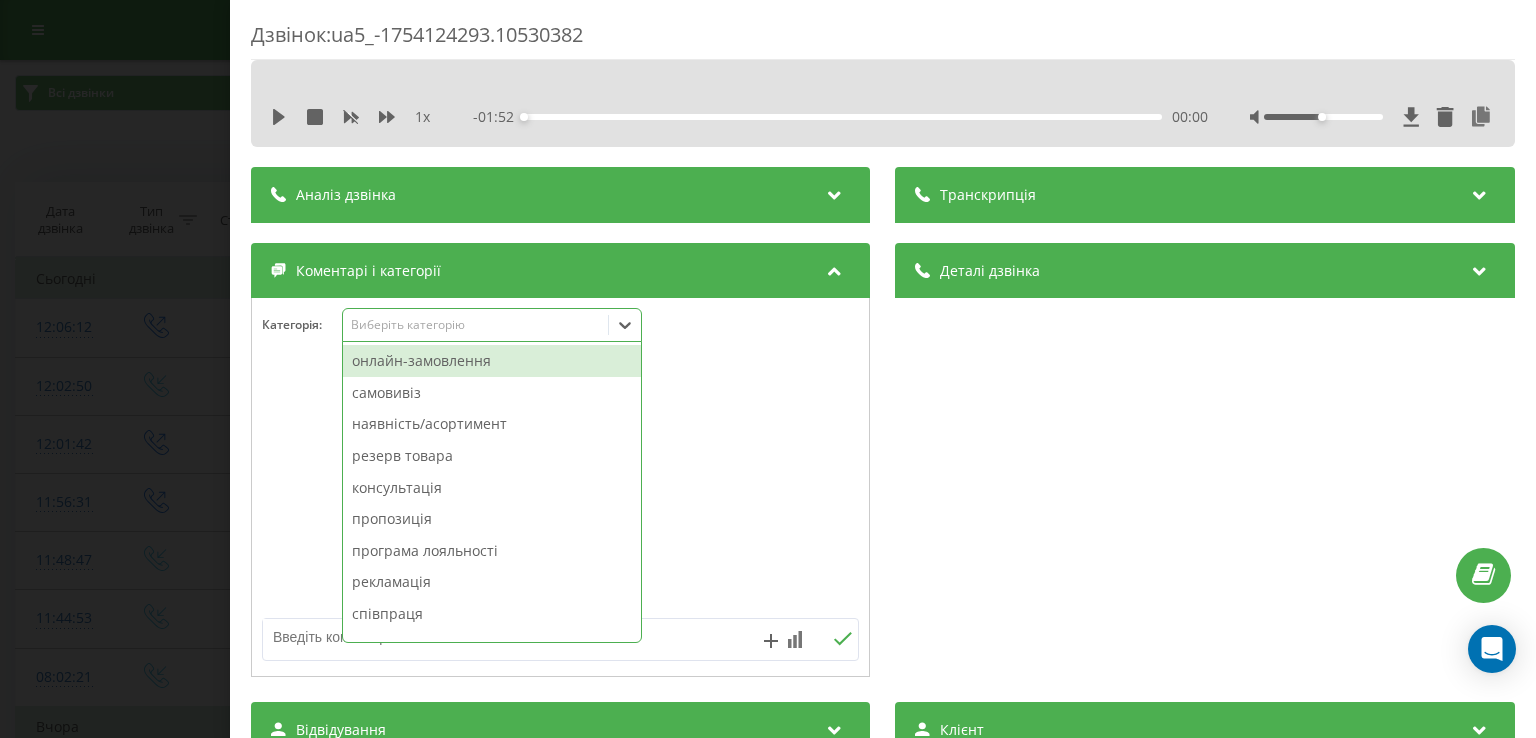 click on "онлайн-замовлення" at bounding box center (492, 361) 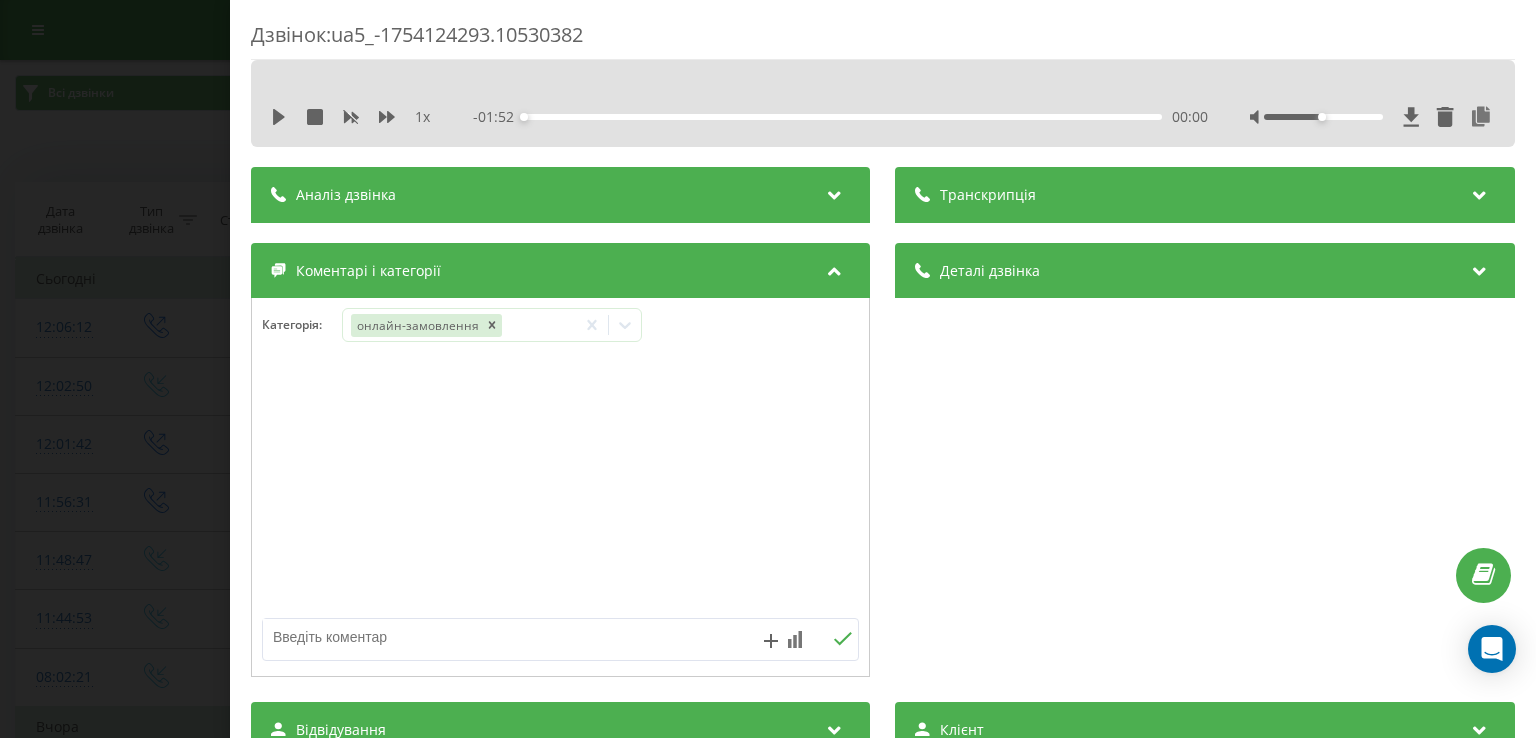 click on "Дзвінок :  ua5_-1754124293.10530382   1 x  - 01:52 00:00   00:00   Транскрипція Для AI-аналізу майбутніх дзвінків  налаштуйте та активуйте профіль на сторінці . Якщо профіль вже є і дзвінок відповідає його умовам, оновіть сторінку через 10 хвилин - AI аналізує поточний дзвінок. Аналіз дзвінка Для AI-аналізу майбутніх дзвінків  налаштуйте та активуйте профіль на сторінці . Якщо профіль вже є і дзвінок відповідає його умовам, оновіть сторінку через 10 хвилин - AI аналізує поточний дзвінок. Деталі дзвінка Загальне Дата дзвінка [DATE] [TIME] Тип дзвінка Вхідний Статус дзвінка Цільовий [PHONE] :" at bounding box center [768, 369] 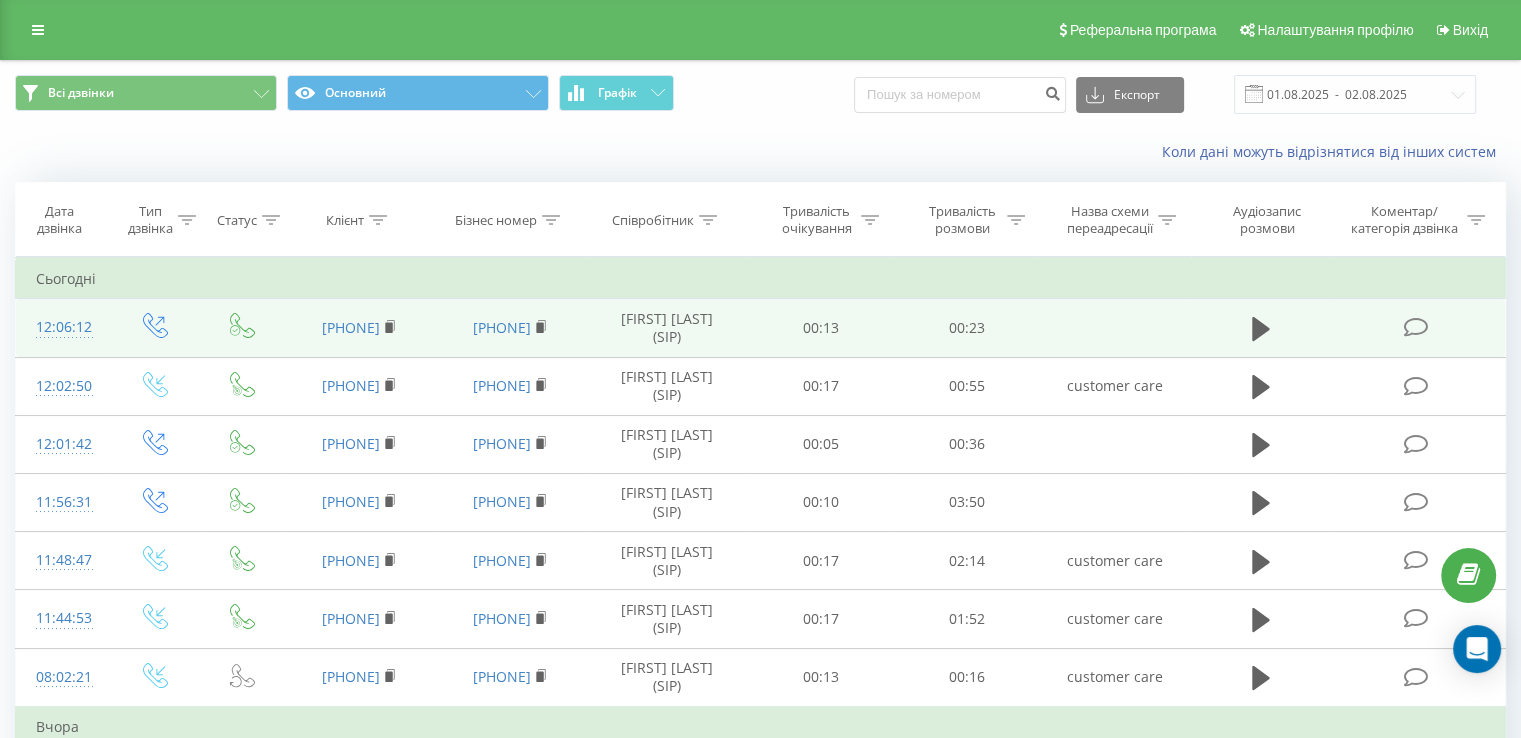 click at bounding box center (1415, 327) 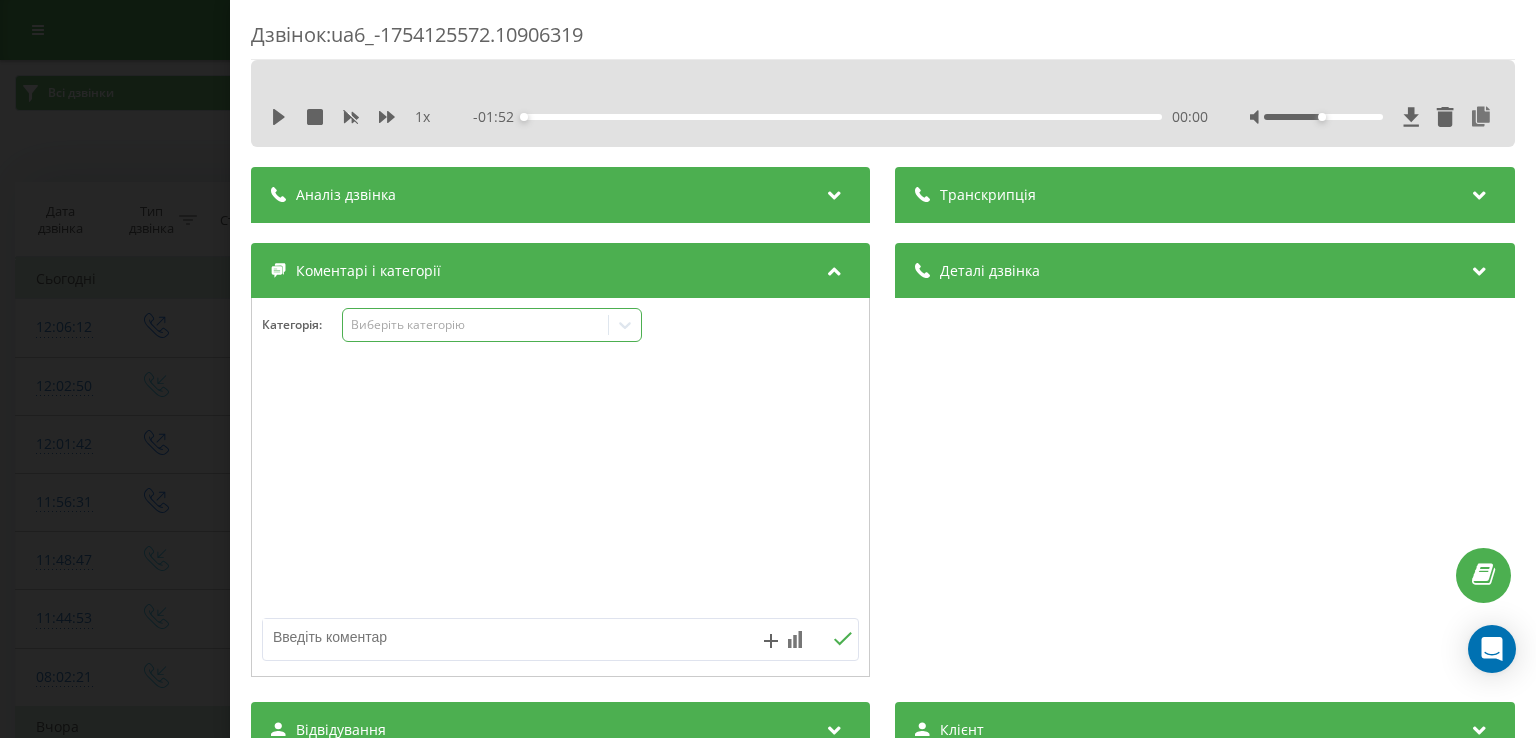 click on "Виберіть категорію" at bounding box center [492, 325] 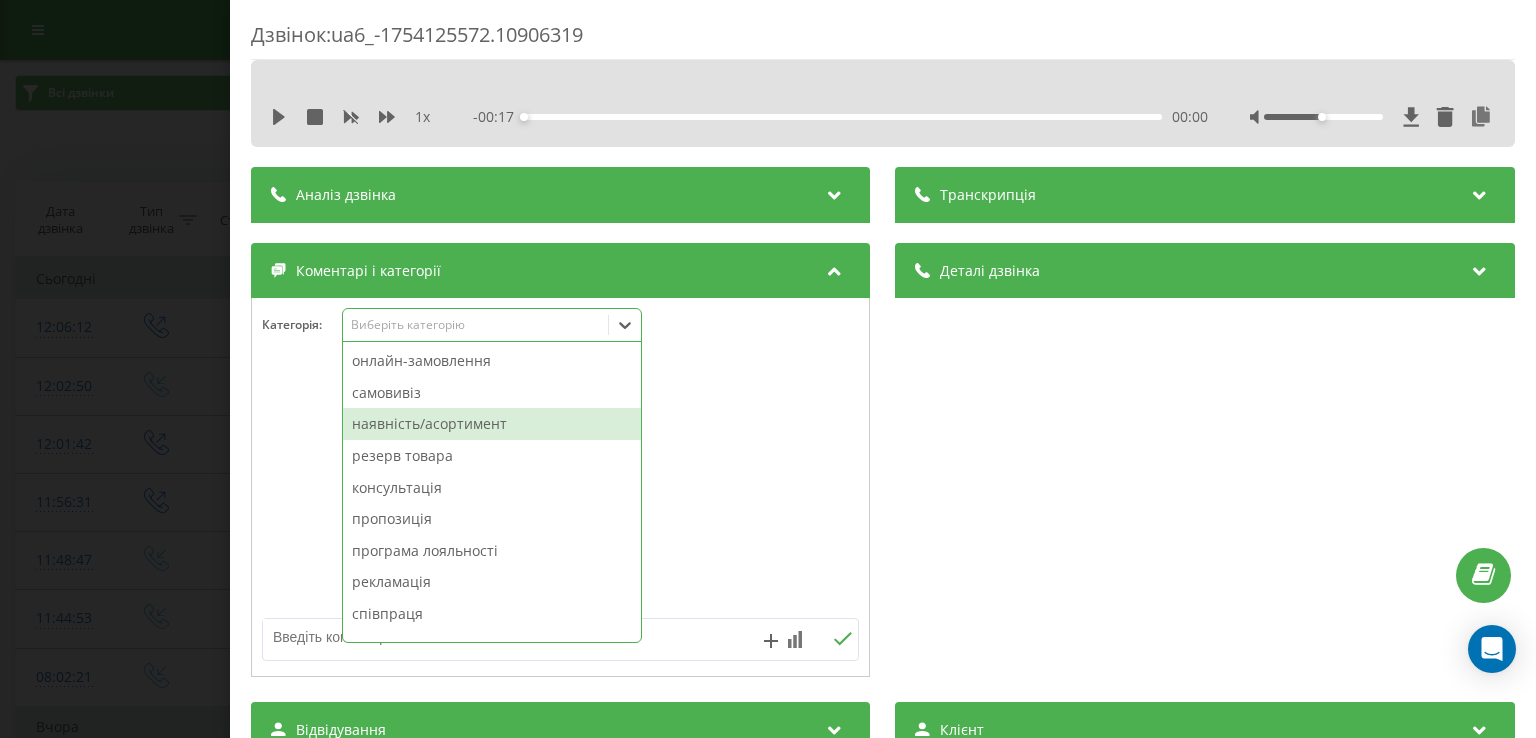 click on "наявність/асортимент" at bounding box center (492, 424) 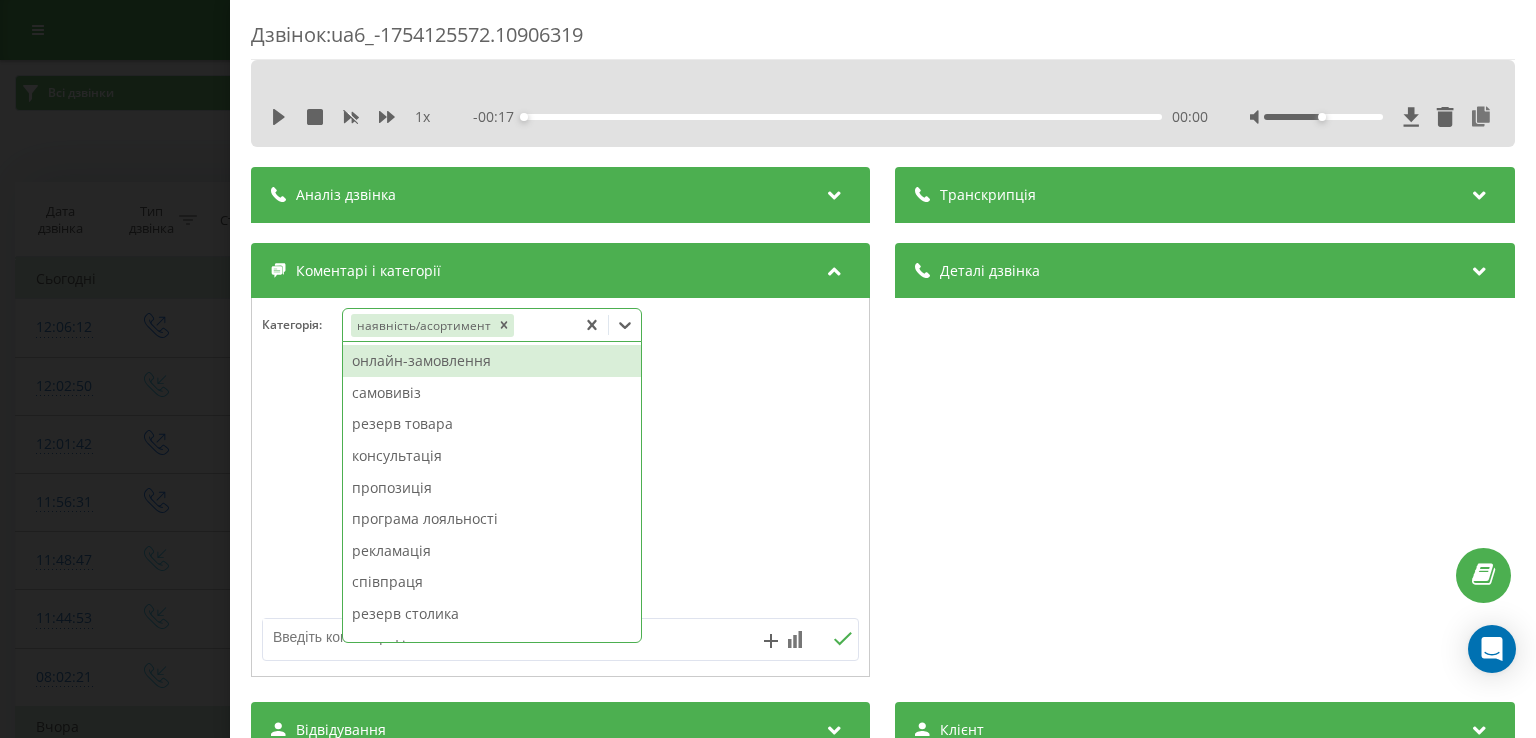 click on "Дзвінок :  ua6_-1754125572.10906319   1 x  - 00:17 00:00   00:00   Транскрипція Для AI-аналізу майбутніх дзвінків  налаштуйте та активуйте профіль на сторінці . Якщо профіль вже є і дзвінок відповідає його умовам, оновіть сторінку через 10 хвилин - AI аналізує поточний дзвінок. Аналіз дзвінка Для AI-аналізу майбутніх дзвінків  налаштуйте та активуйте профіль на сторінці . Якщо профіль вже є і дзвінок відповідає його умовам, оновіть сторінку через 10 хвилин - AI аналізує поточний дзвінок. Деталі дзвінка Загальне Дата дзвінка [DATE] [TIME] Тип дзвінка Вихідний Статус дзвінка Успішний [PHONE]" at bounding box center (768, 369) 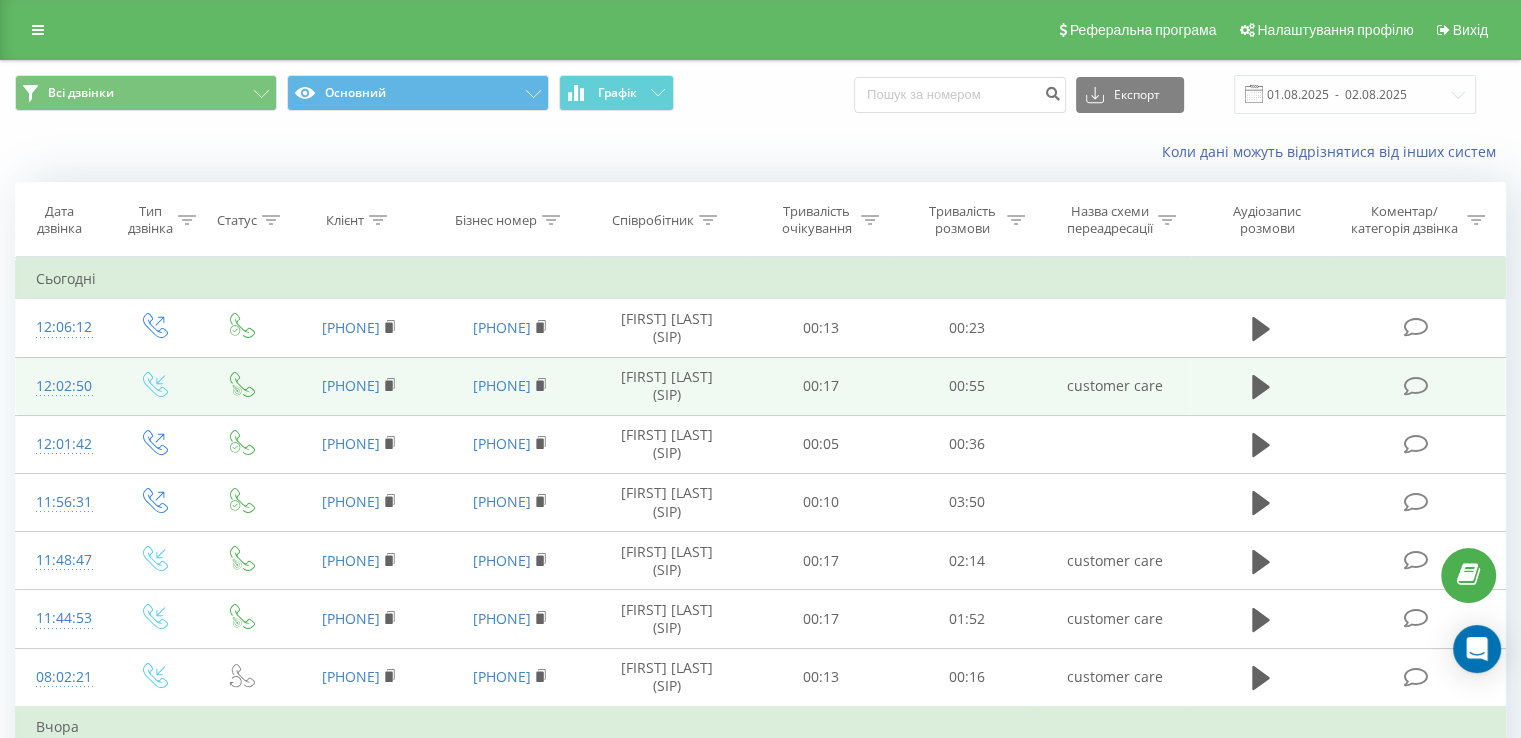 click at bounding box center [1415, 386] 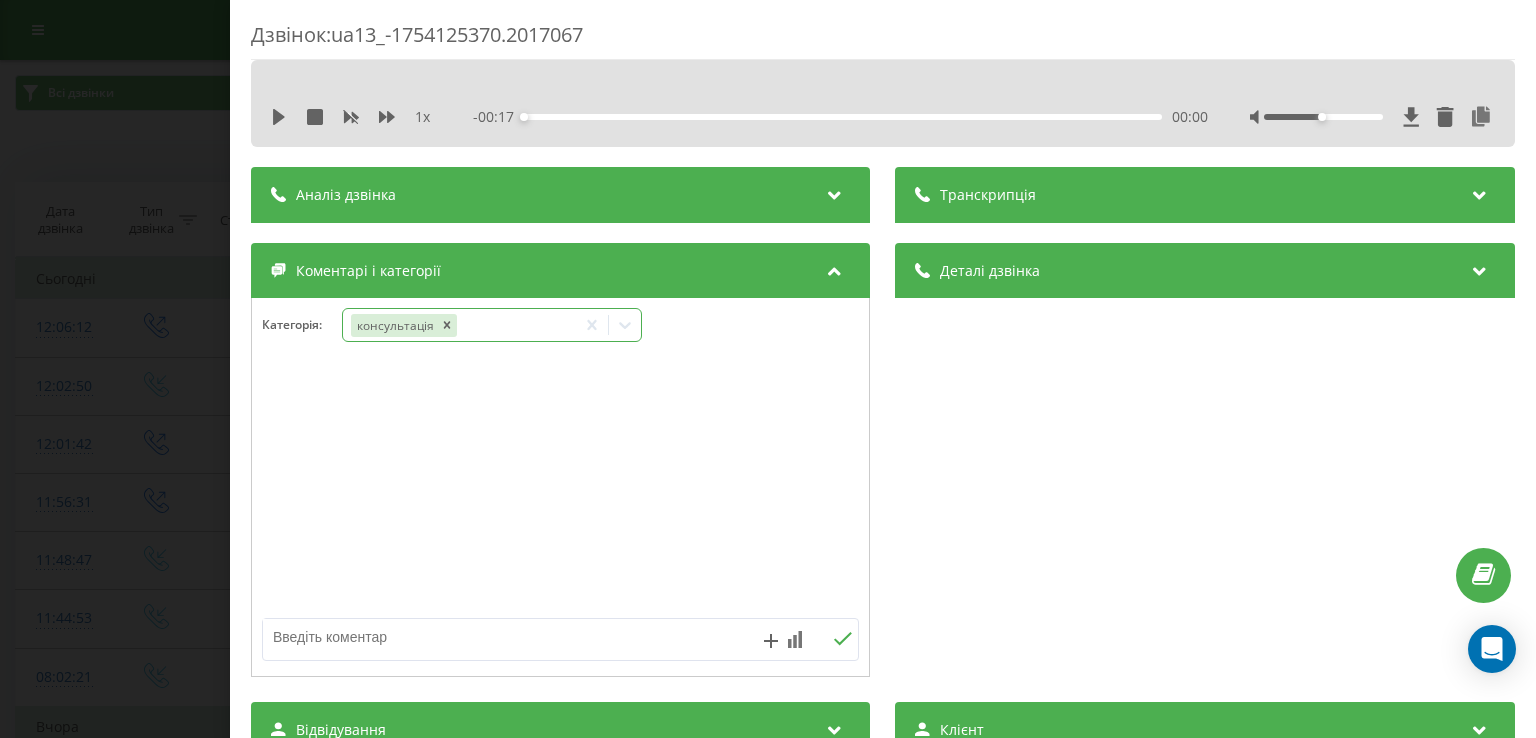 click on "консультація" at bounding box center (394, 325) 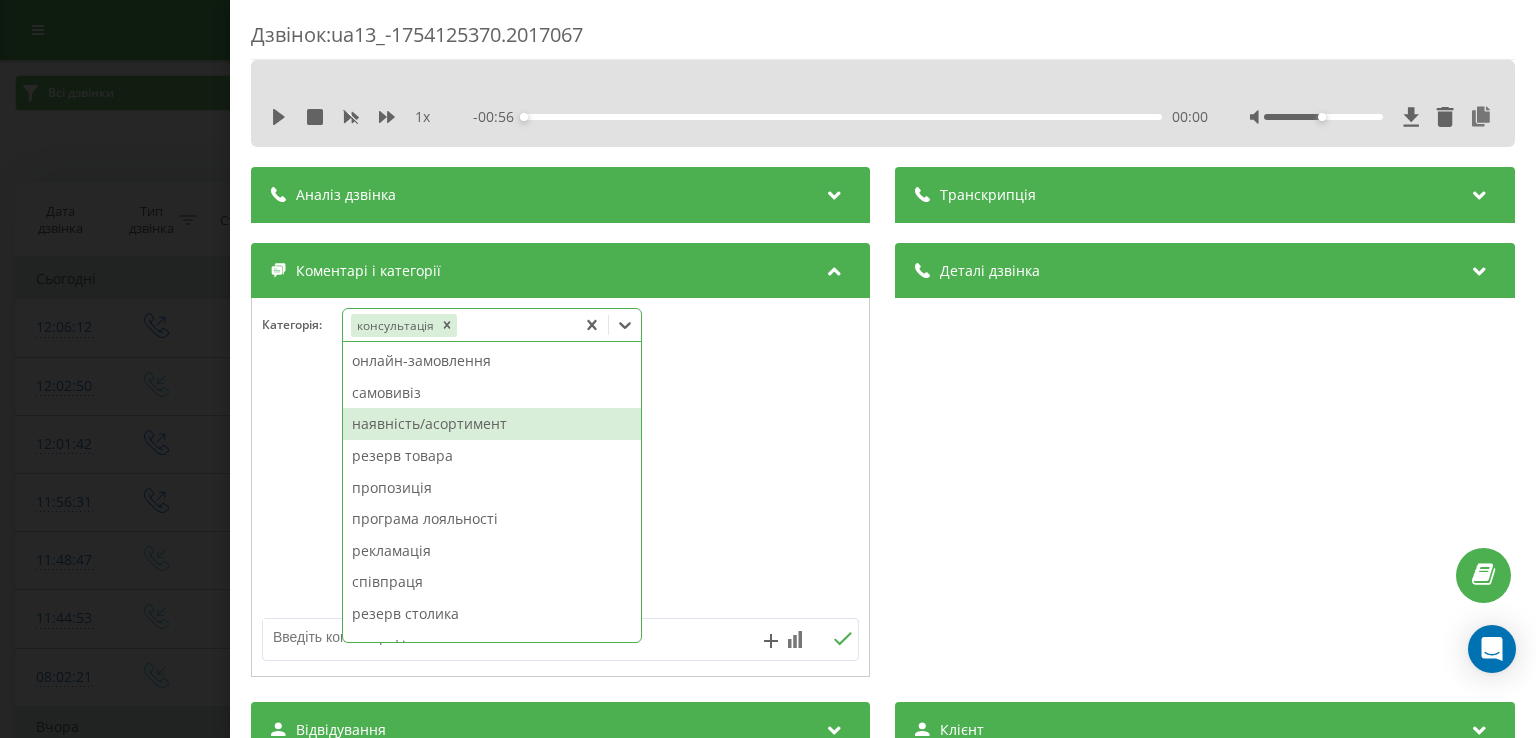 drag, startPoint x: 451, startPoint y: 430, endPoint x: 462, endPoint y: 365, distance: 65.9242 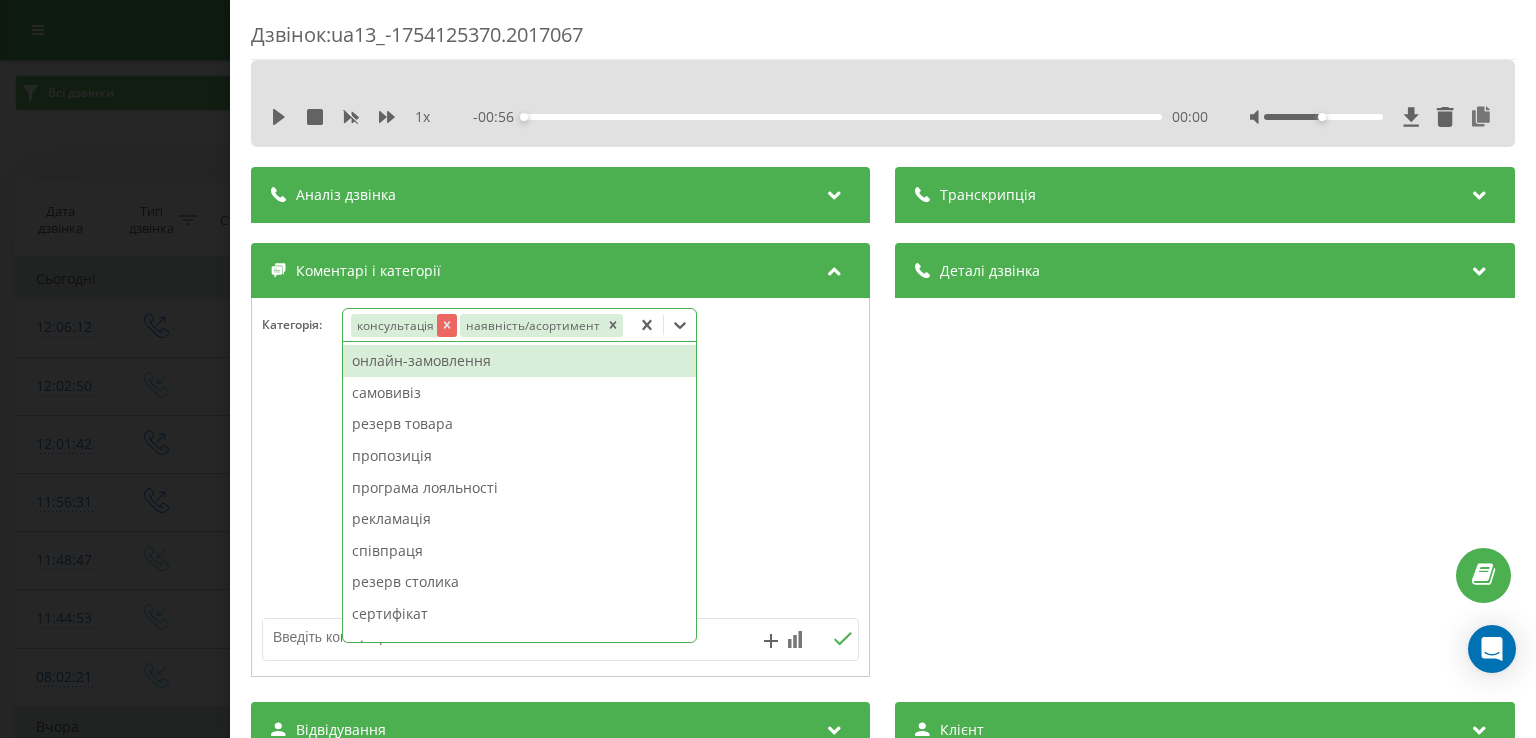 click 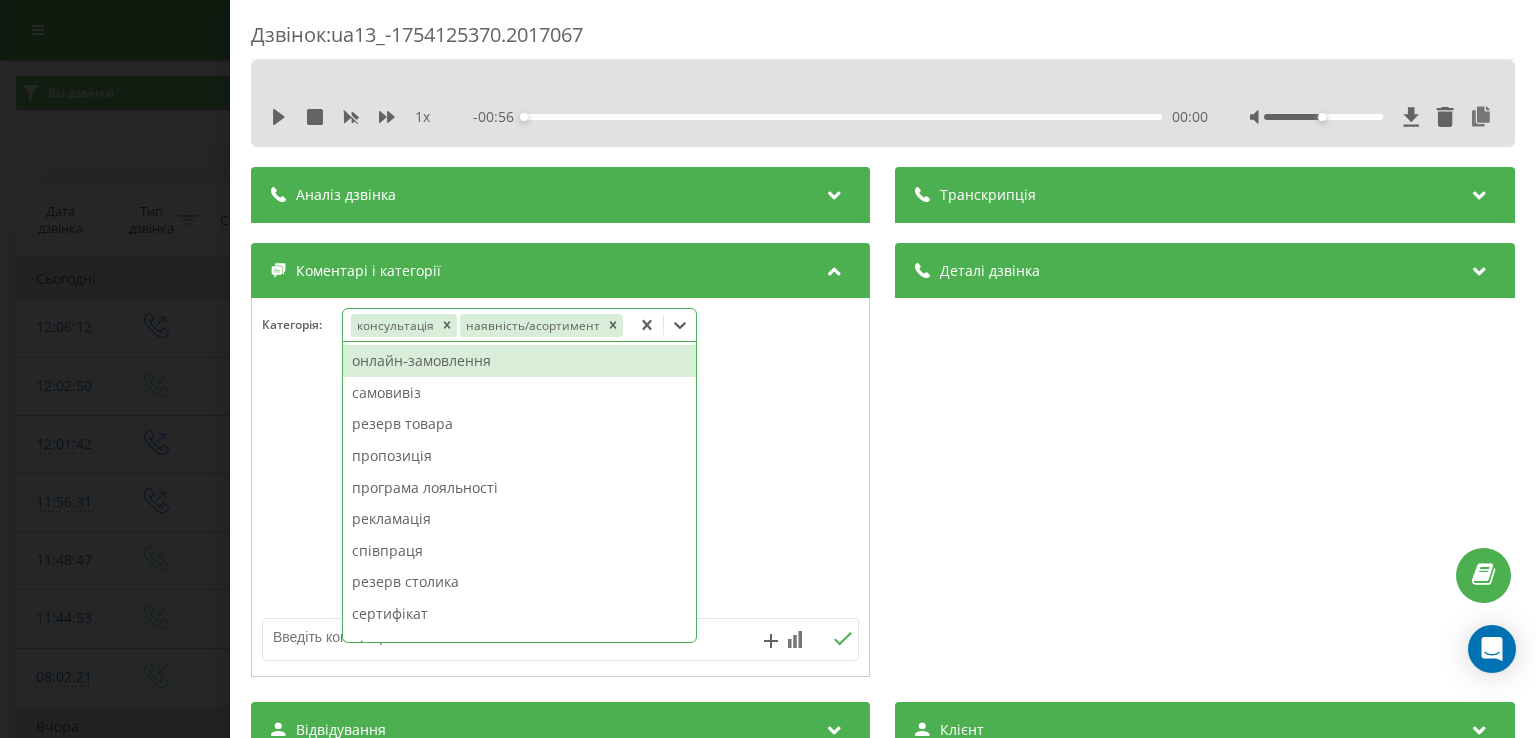 click on "Дзвінок :  ua13_-1754125370.2017067   1 x  - 00:56 00:00   00:00   Транскрипція Для AI-аналізу майбутніх дзвінків  налаштуйте та активуйте профіль на сторінці . Якщо профіль вже є і дзвінок відповідає його умовам, оновіть сторінку через 10 хвилин - AI аналізує поточний дзвінок. Аналіз дзвінка Для AI-аналізу майбутніх дзвінків  налаштуйте та активуйте профіль на сторінці . Якщо профіль вже є і дзвінок відповідає його умовам, оновіть сторінку через 10 хвилин - AI аналізує поточний дзвінок. Деталі дзвінка Загальне Дата дзвінка [DATE] [TIME] Тип дзвінка Вхідний Статус дзвінка Цільовий [PHONE] :" at bounding box center (768, 369) 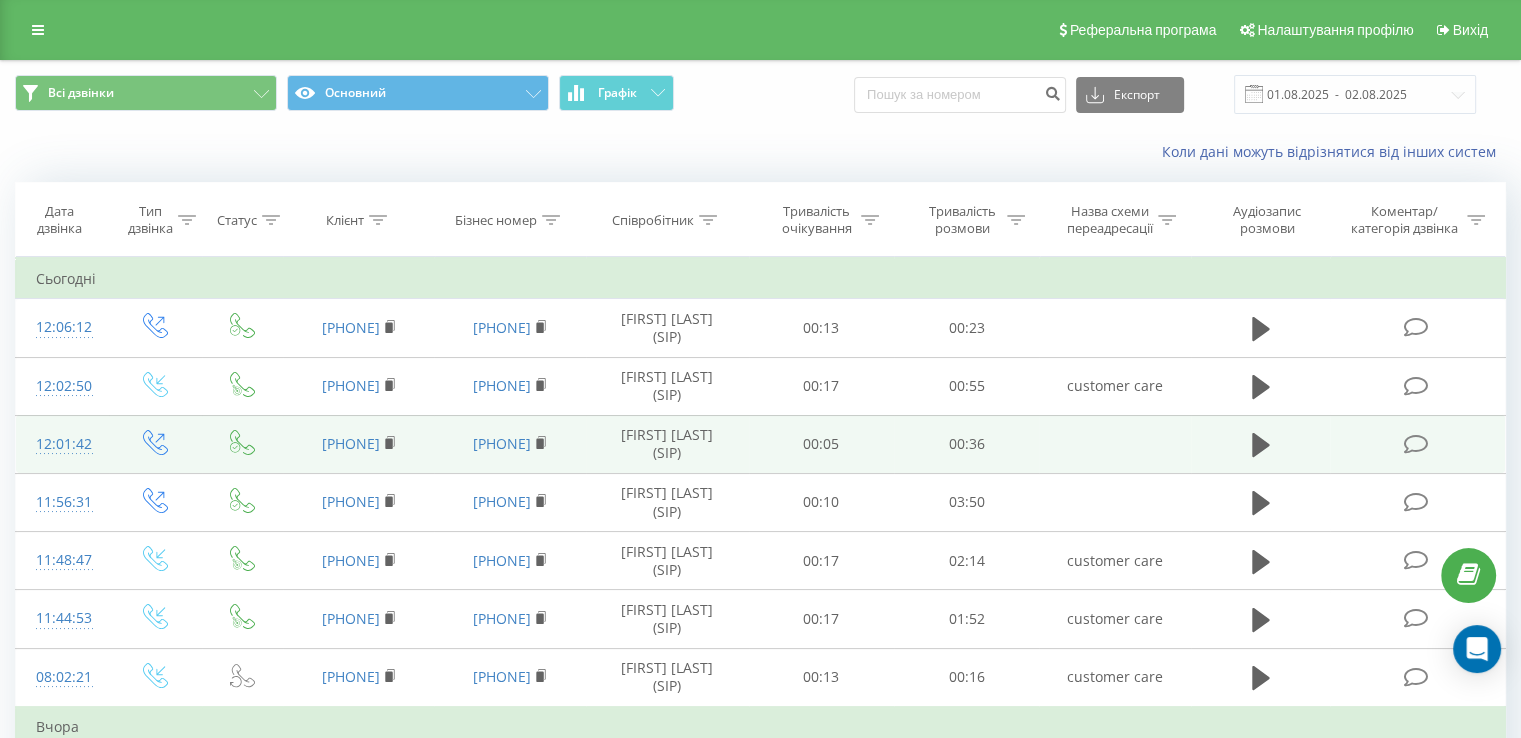 click at bounding box center (1415, 444) 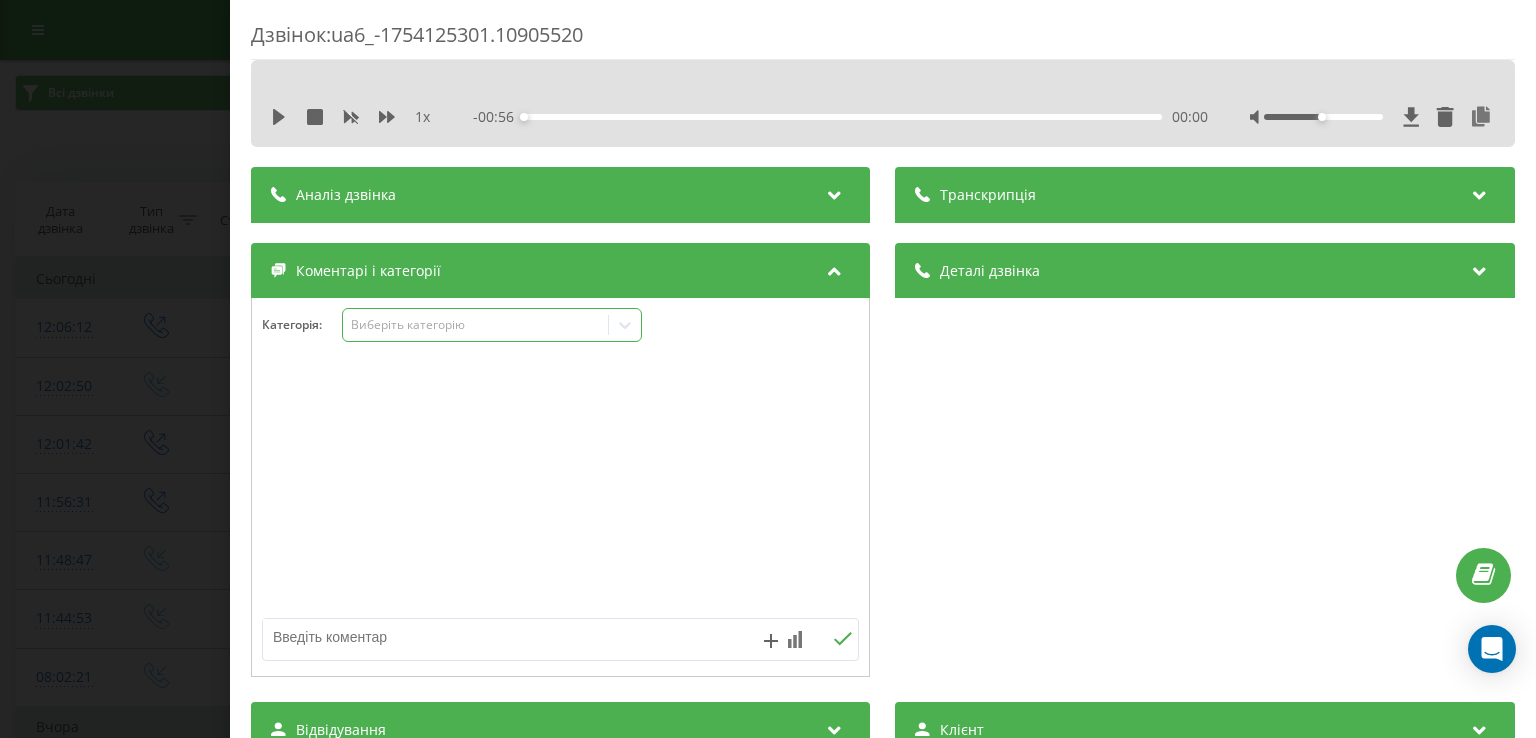 click on "Виберіть категорію" at bounding box center [492, 325] 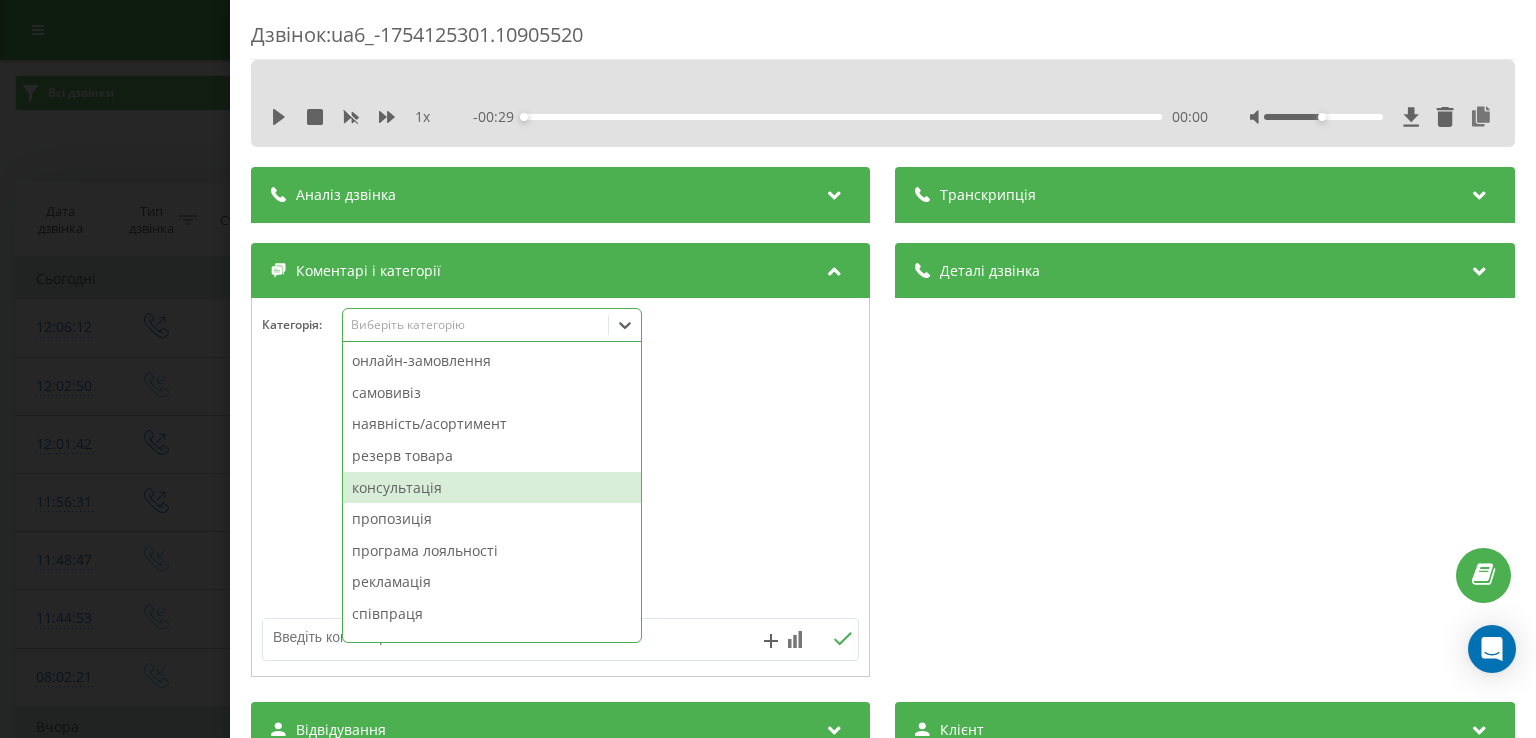 click on "консультація" at bounding box center [492, 488] 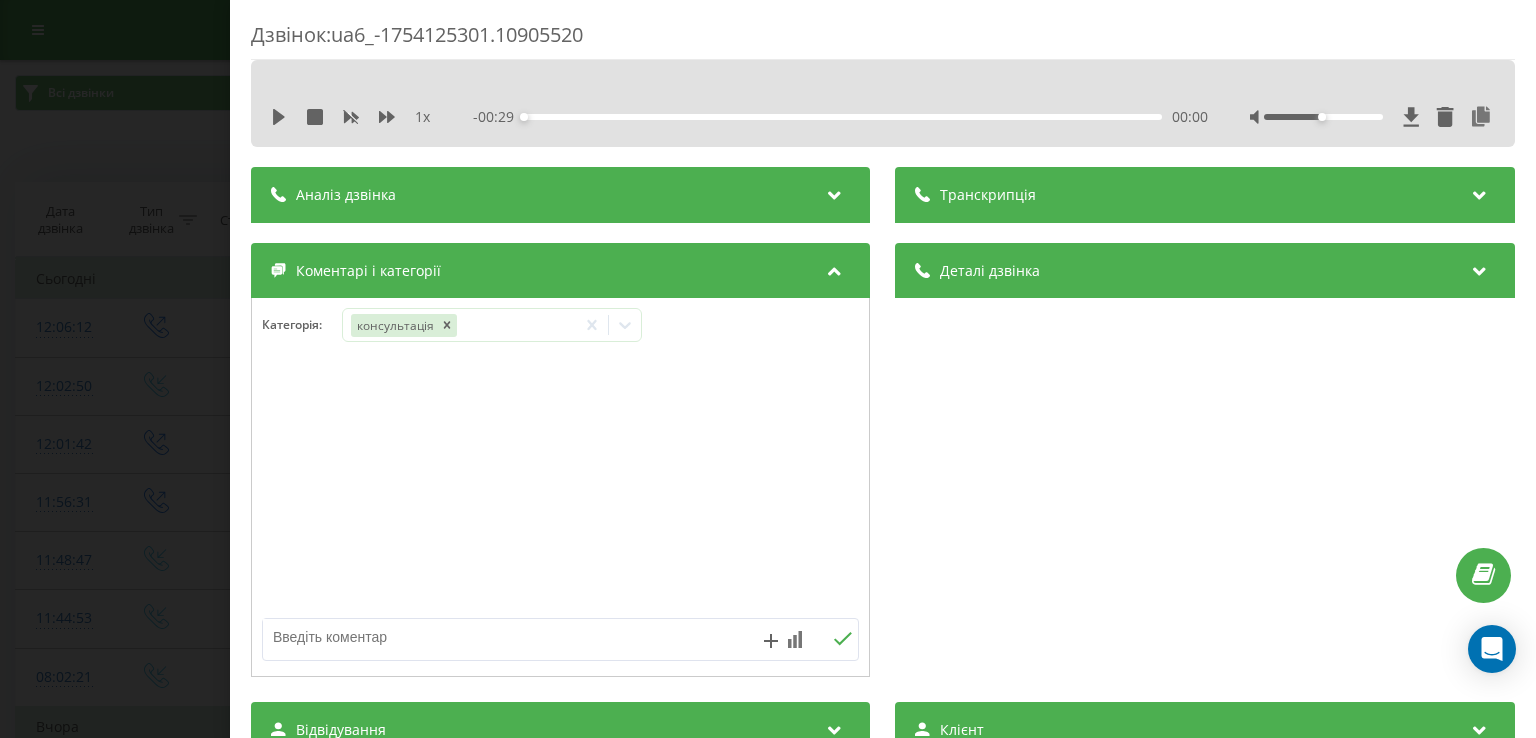 click on "Дзвінок :  ua6_-1754125301.10905520   1 x  - 00:29 00:00   00:00   Транскрипція Для AI-аналізу майбутніх дзвінків  налаштуйте та активуйте профіль на сторінці . Якщо профіль вже є і дзвінок відповідає його умовам, оновіть сторінку через 10 хвилин - AI аналізує поточний дзвінок. Аналіз дзвінка Для AI-аналізу майбутніх дзвінків  налаштуйте та активуйте профіль на сторінці . Якщо профіль вже є і дзвінок відповідає його умовам, оновіть сторінку через 10 хвилин - AI аналізує поточний дзвінок. Деталі дзвінка Загальне Дата дзвінка [DATE] [TIME] Тип дзвінка Вихідний Статус дзвінка Успішний [PHONE]" at bounding box center [768, 369] 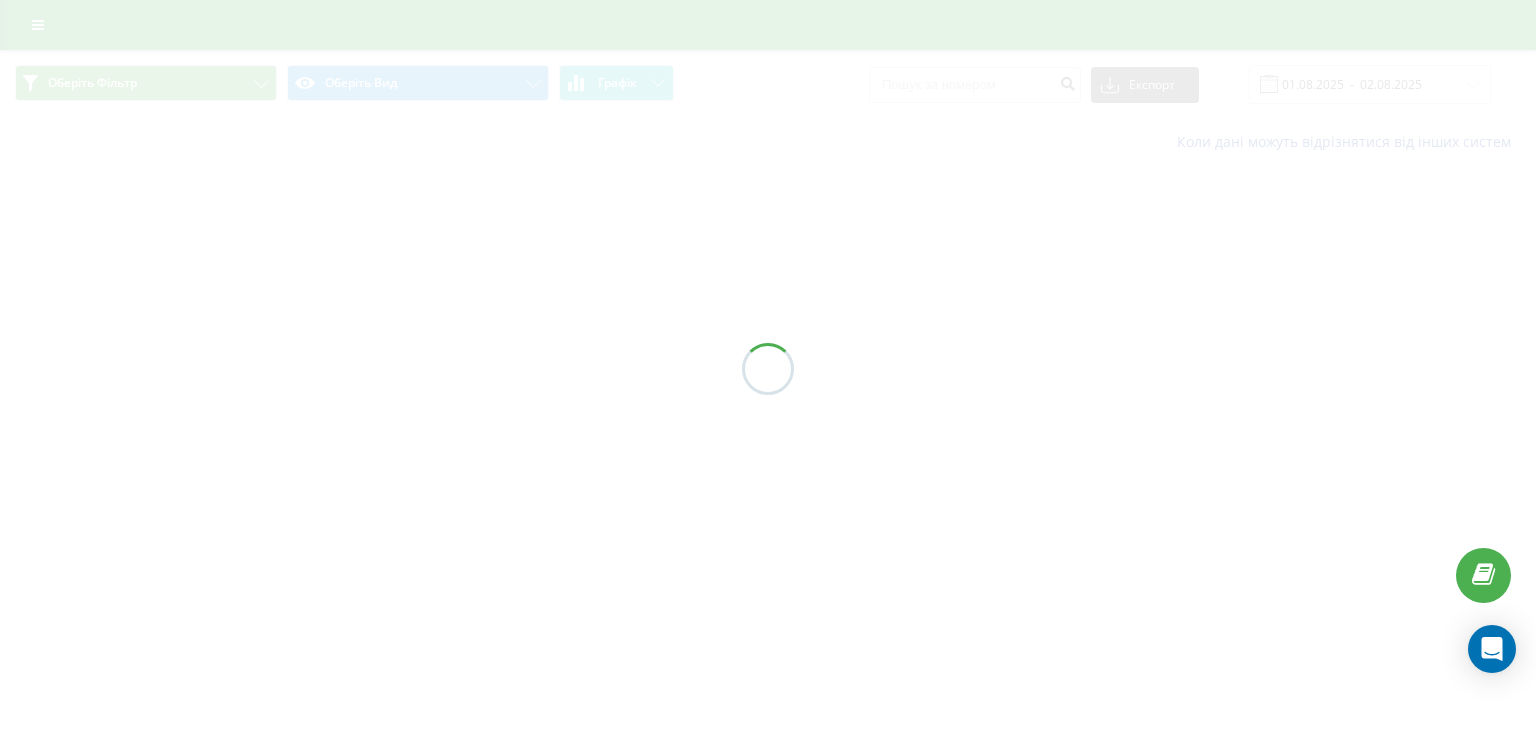 scroll, scrollTop: 0, scrollLeft: 0, axis: both 